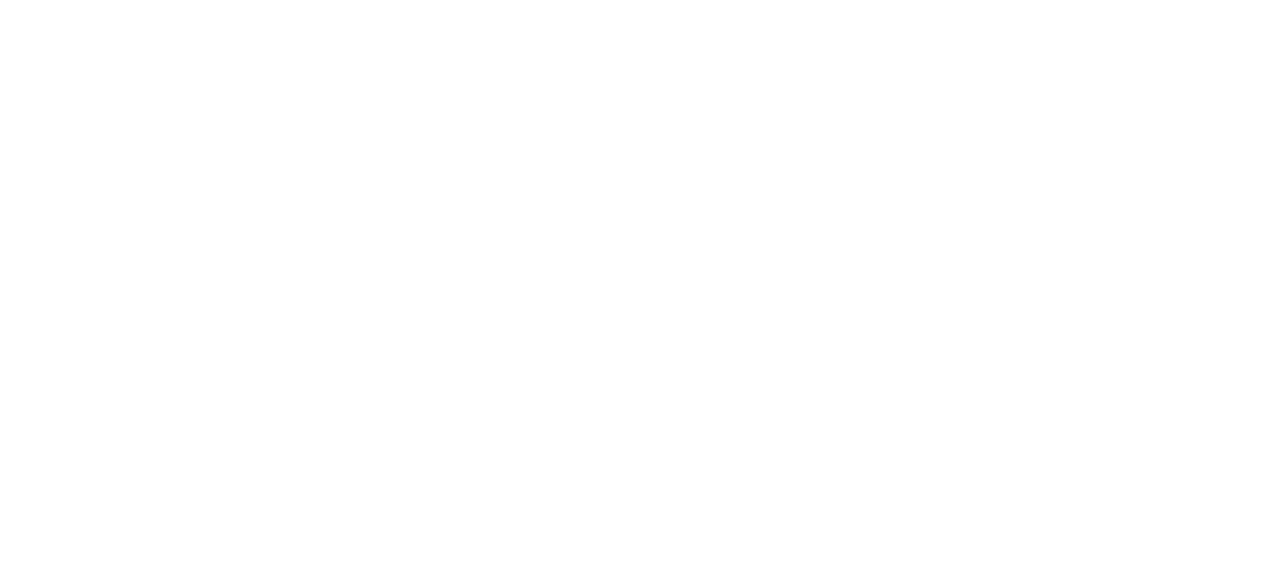 scroll, scrollTop: 0, scrollLeft: 0, axis: both 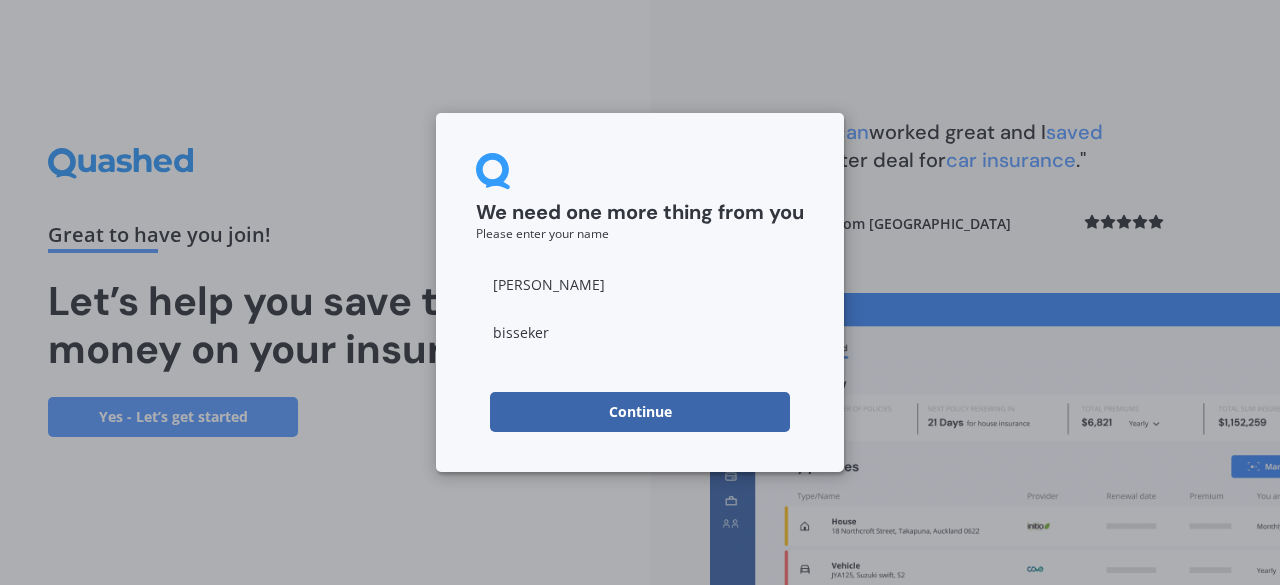 type on "bisseker" 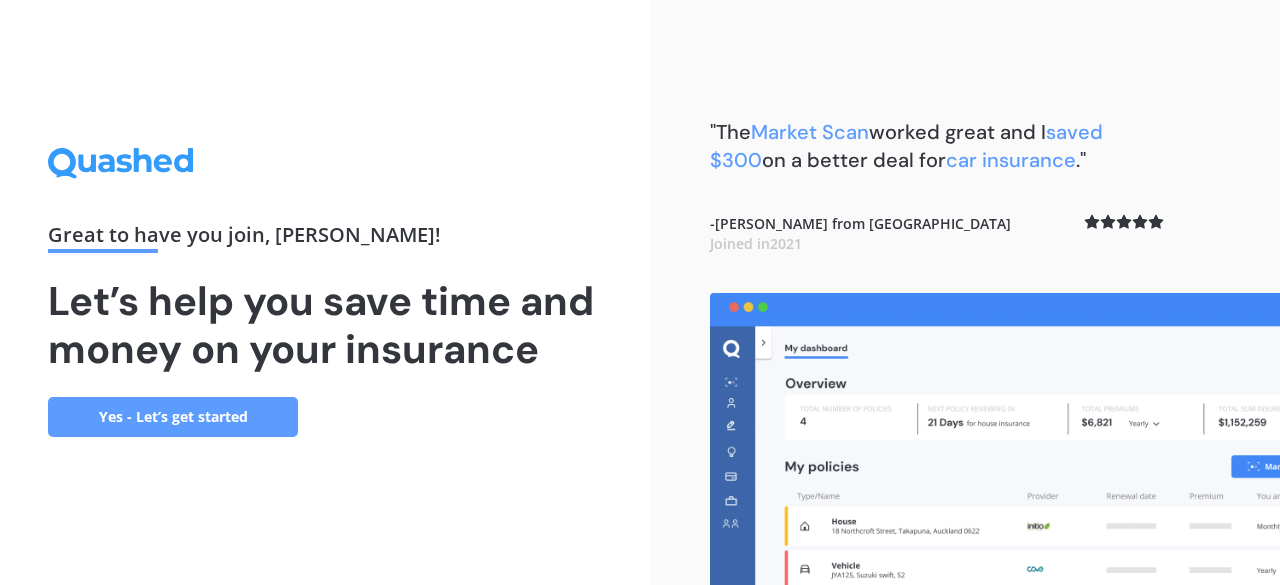 click on "Yes - Let’s get started" at bounding box center (173, 417) 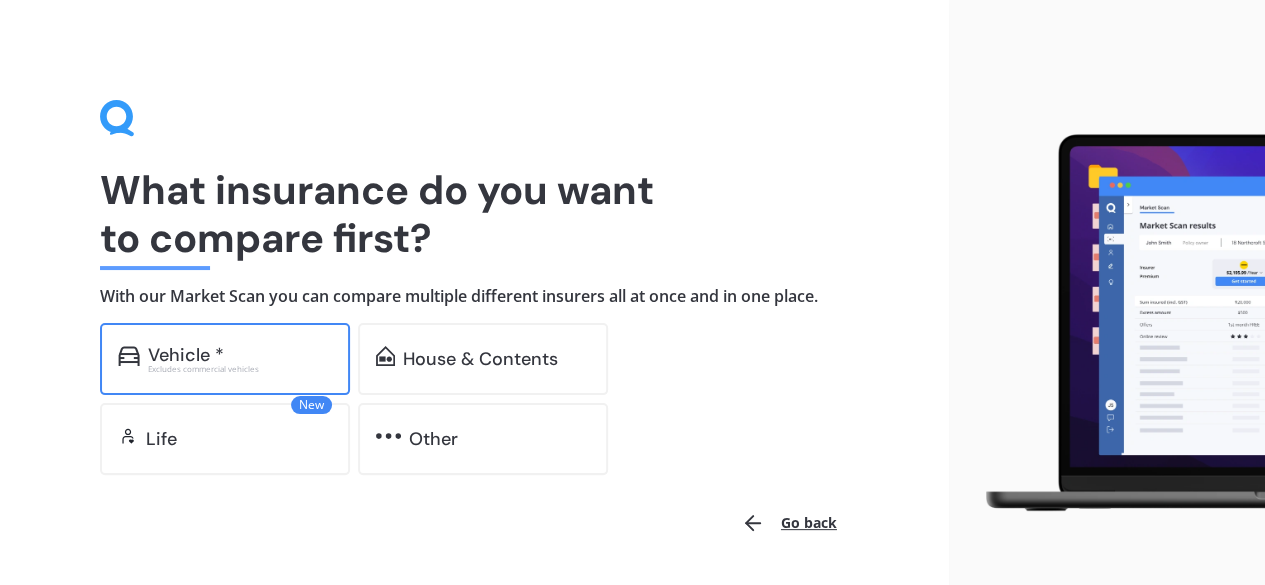 click on "Excludes commercial vehicles" at bounding box center [240, 369] 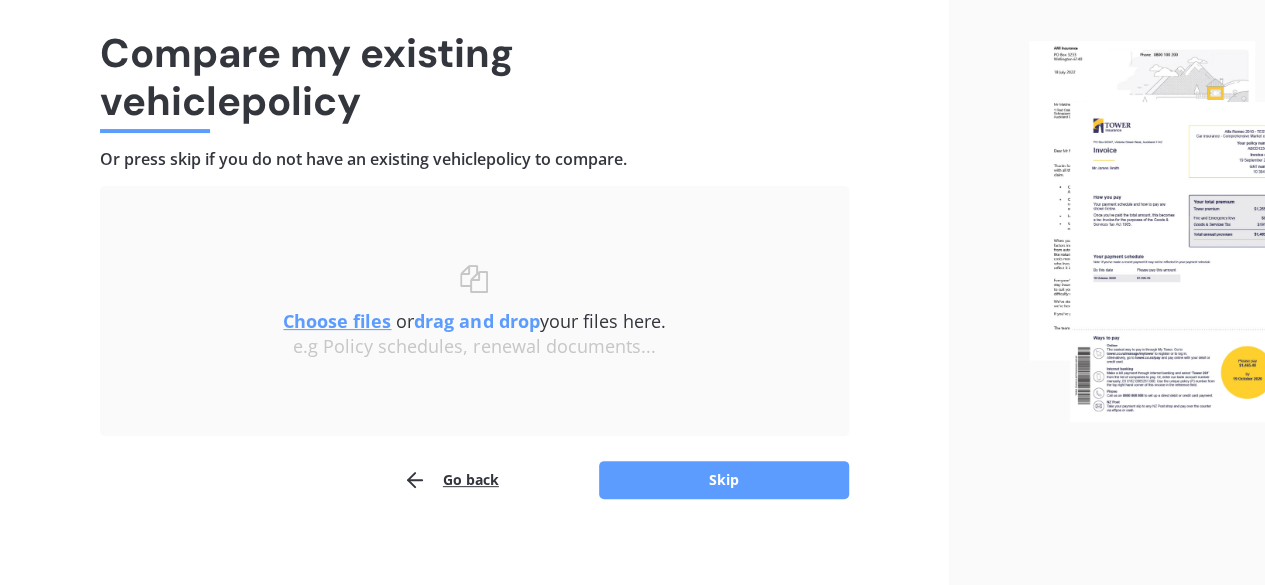 scroll, scrollTop: 151, scrollLeft: 0, axis: vertical 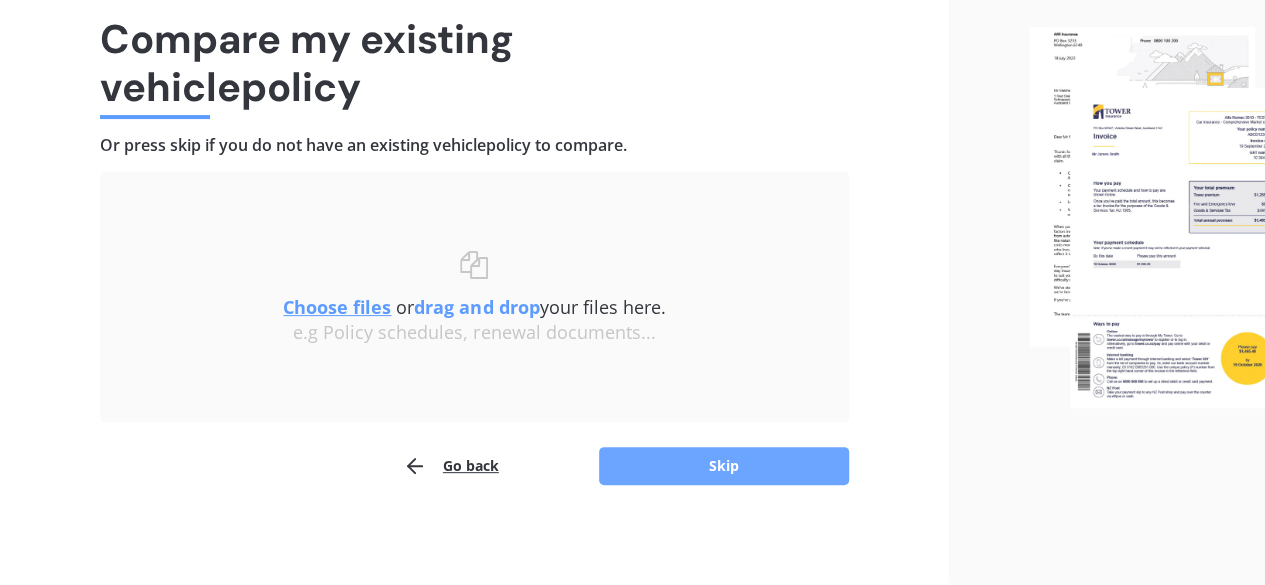 click on "Skip" at bounding box center (724, 466) 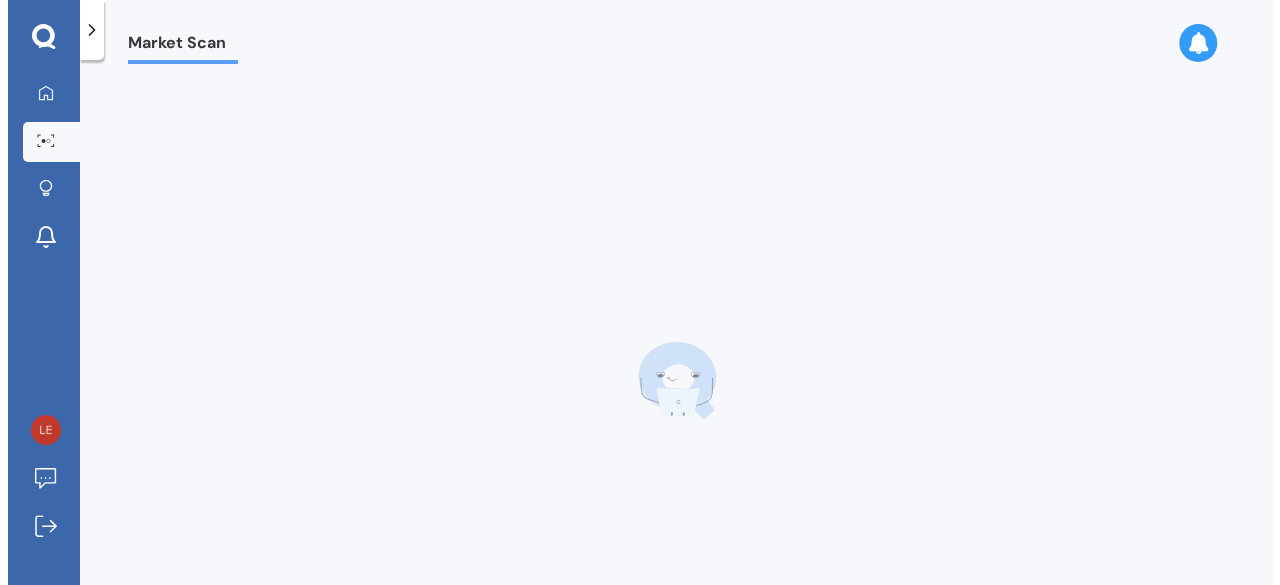 scroll, scrollTop: 0, scrollLeft: 0, axis: both 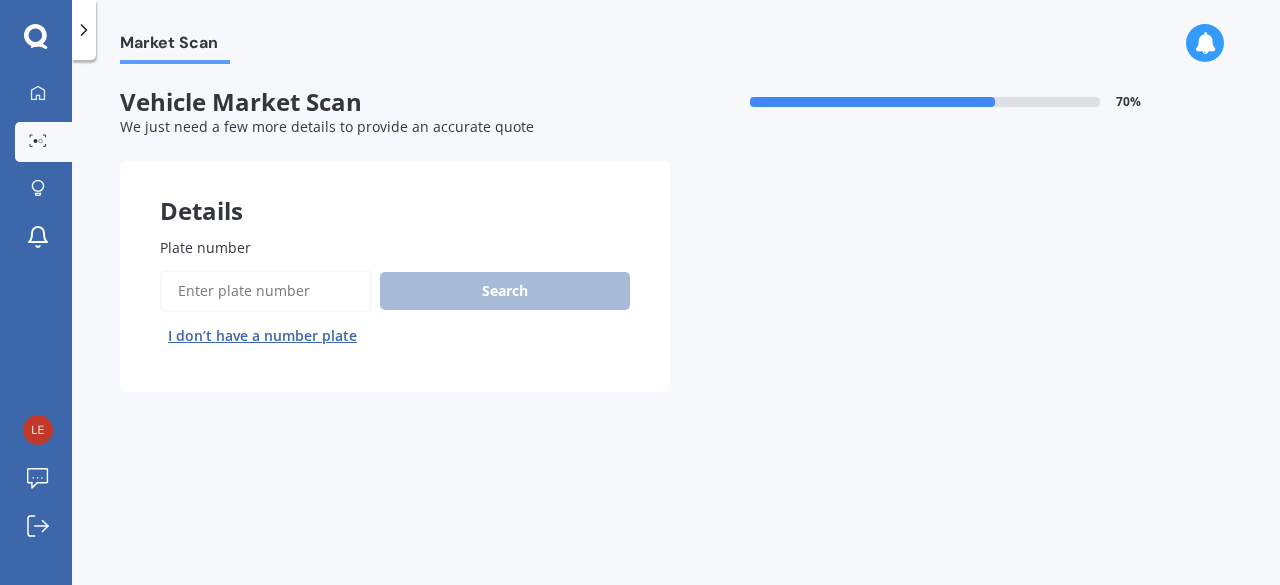 click on "Plate number" at bounding box center (266, 291) 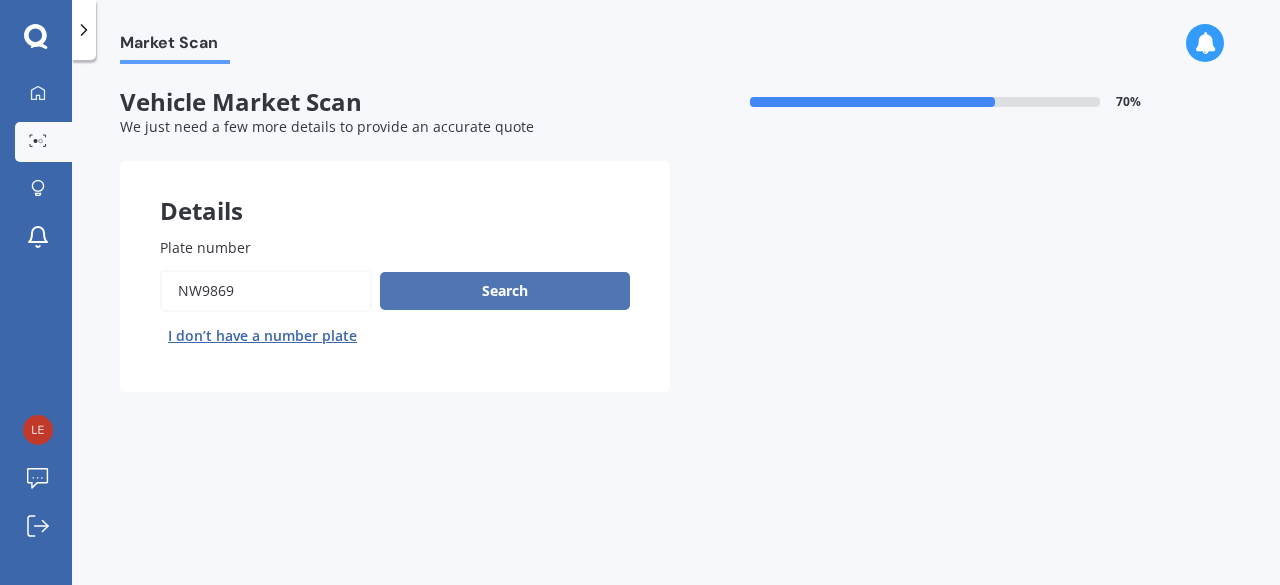 type on "NW9869" 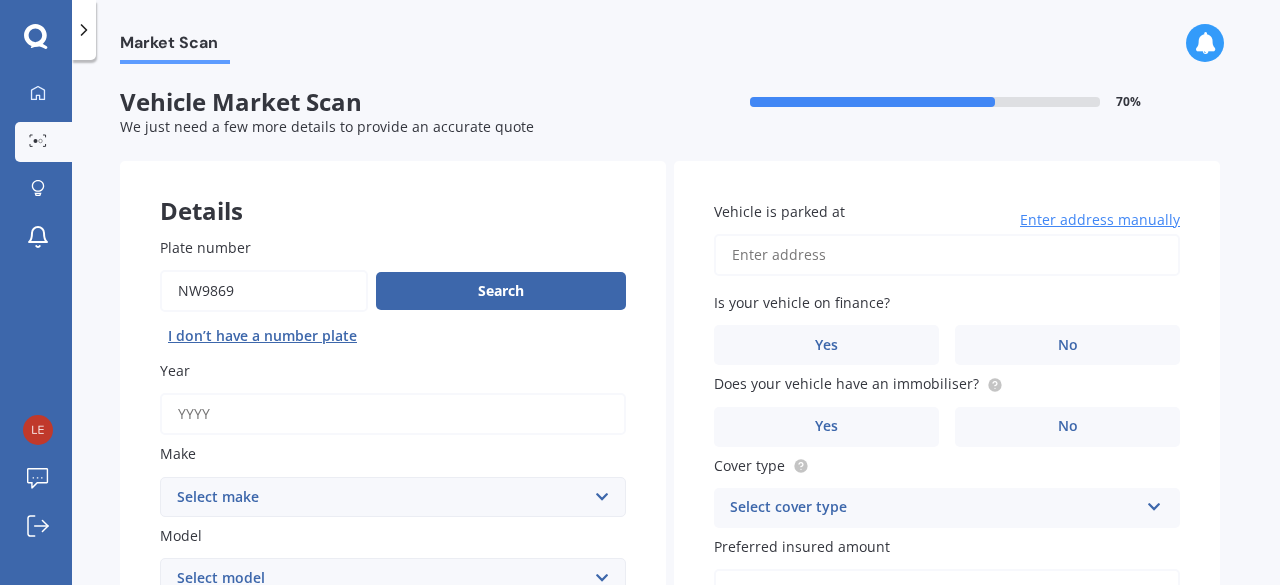 click on "Year" at bounding box center [393, 414] 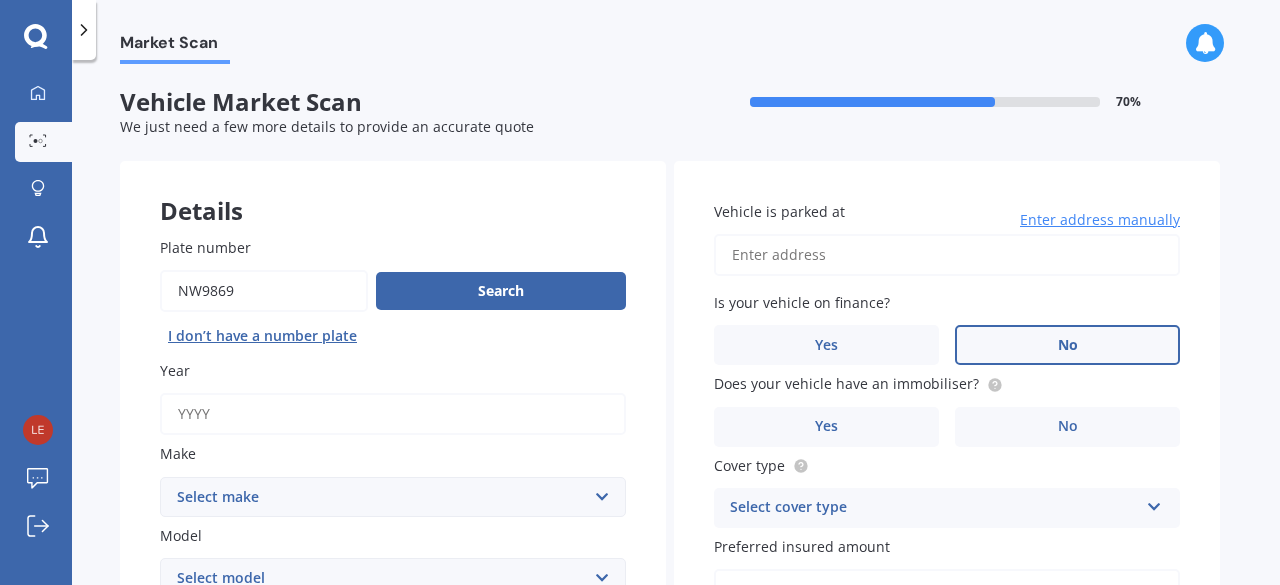 click on "No" at bounding box center (1067, 345) 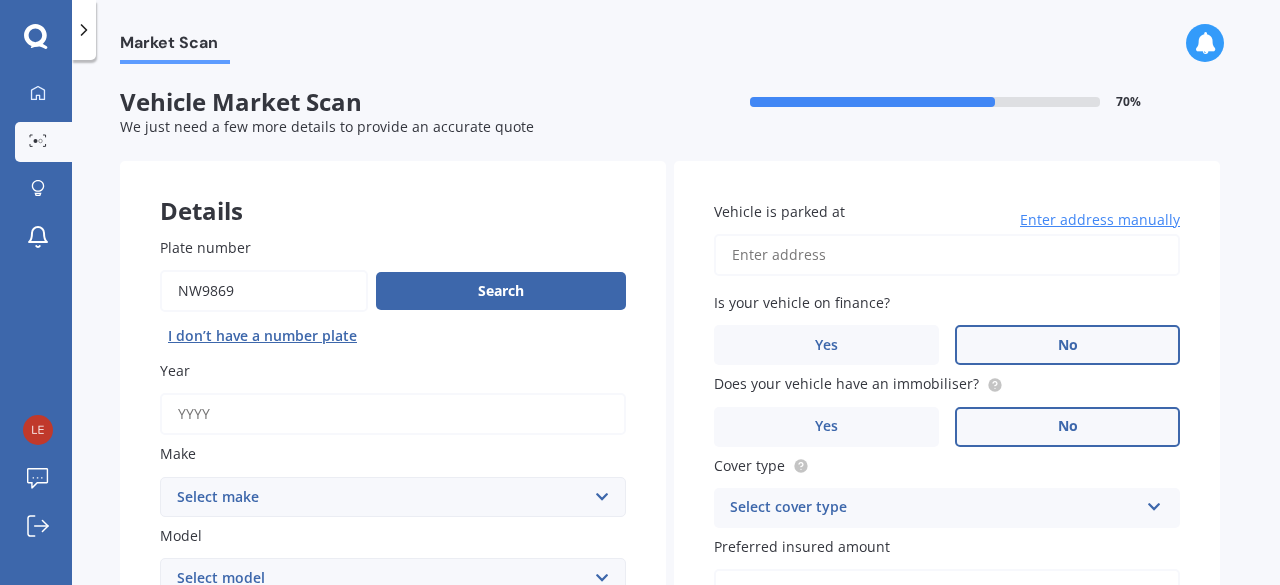 click on "No" at bounding box center [1067, 427] 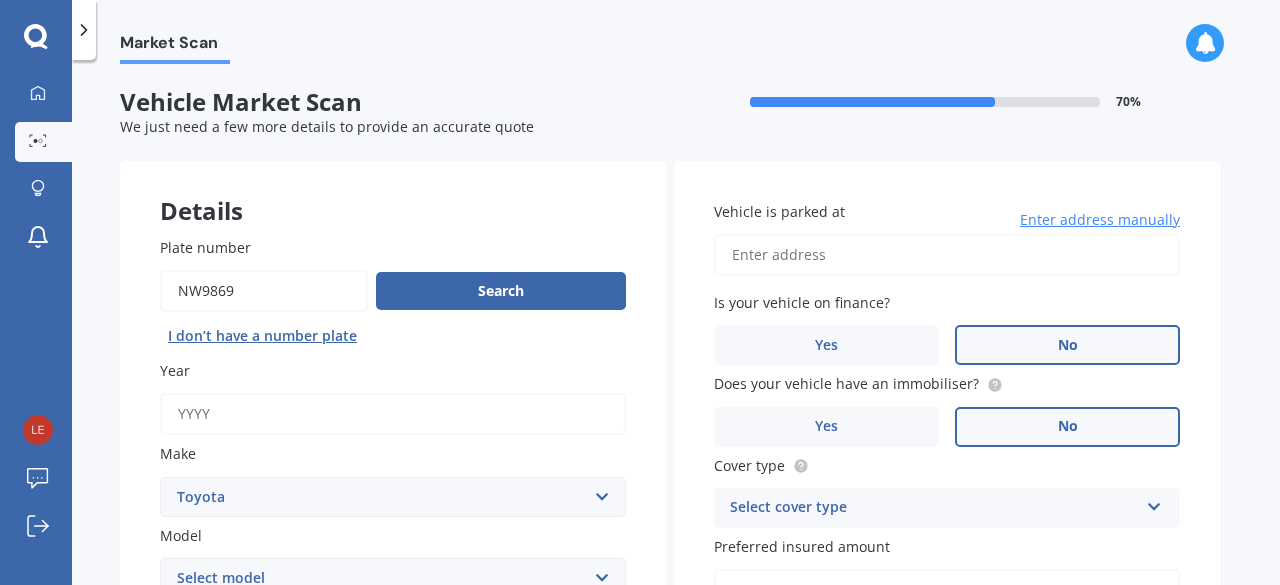 click on "Select make AC ALFA ROMEO ASTON [PERSON_NAME] AUDI AUSTIN BEDFORD Bentley BMW BYD CADILLAC CAN-AM CHERY CHEVROLET CHRYSLER Citroen CRUISEAIR CUPRA DAEWOO DAIHATSU DAIMLER DAMON DIAHATSU DODGE EXOCET FACTORY FIVE FERRARI FIAT Fiord FLEETWOOD FORD FOTON FRASER GEELY GENESIS GEORGIE BOY GMC GREAT WALL GWM [PERSON_NAME] HINO [PERSON_NAME] HOLIDAY RAMBLER HONDA HUMMER HYUNDAI INFINITI ISUZU IVECO JAC JAECOO JAGUAR JEEP KGM KIA LADA LAMBORGHINI LANCIA LANDROVER LDV LEXUS LINCOLN LOTUS LUNAR M.G M.G. MAHINDRA MASERATI MAZDA MCLAREN MERCEDES AMG Mercedes Benz MERCEDES-AMG MERCURY MINI MITSUBISHI [PERSON_NAME] NEWMAR NISSAN OMODA OPEL OXFORD PEUGEOT Plymouth Polestar PONTIAC PORSCHE PROTON RAM Range Rover Rayne RENAULT ROLLS ROYCE ROVER SAAB SATURN SEAT SHELBY SKODA SMART SSANGYONG SUBARU SUZUKI TATA TESLA TIFFIN Toyota TRIUMPH TVR Vauxhall VOLKSWAGEN VOLVO WESTFIELD WINNEBAGO ZX" at bounding box center [393, 497] 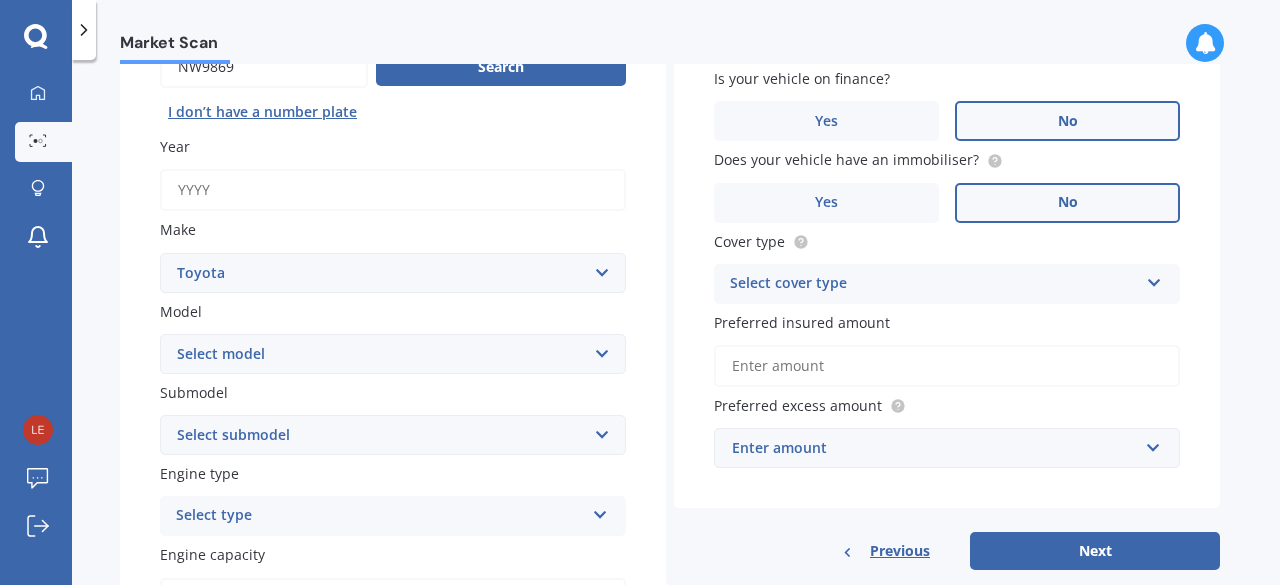 scroll, scrollTop: 230, scrollLeft: 0, axis: vertical 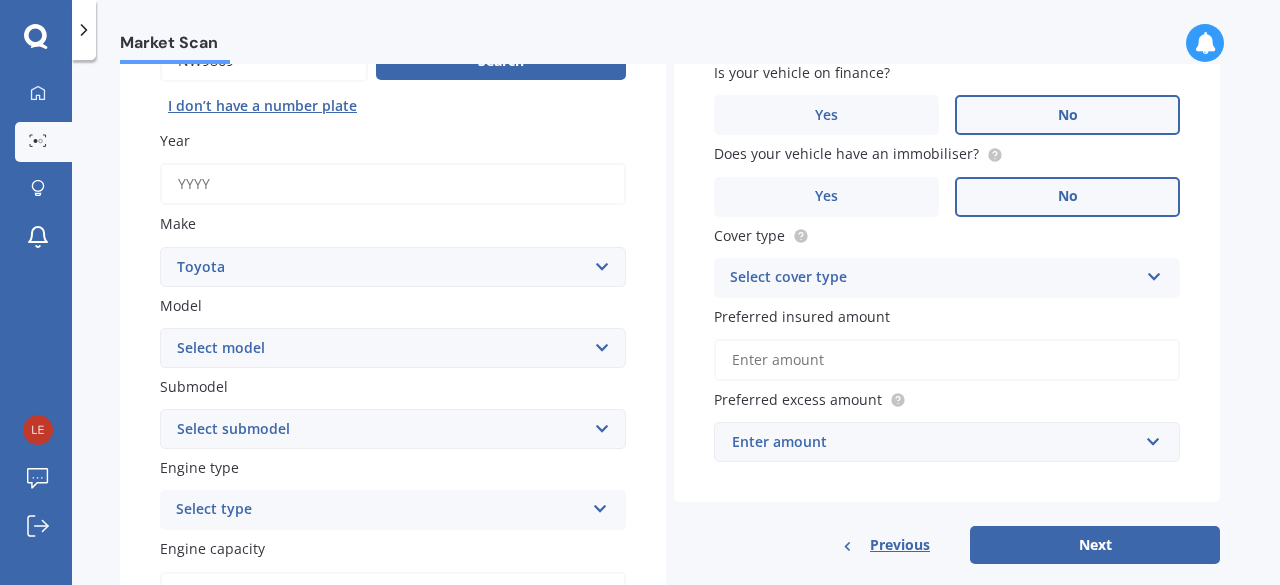 click on "Select model 4 Runner 86 [PERSON_NAME] Alphard Altezza Aqua Aristo Aurion Auris Avalon Avensis AYGO bB Belta Blade Blizzard 4WD Brevis Bundera 4WD C-HR Caldina Cami Camry Carib [PERSON_NAME] Celica Celsior Century Ceres Chaser Coaster Corolla Corona Corsa Cressida Cresta Crown Curren Cynos Deliboy Duet Dyna Echo Esquire Estima FJ Fortuner Funcargo Gaia [PERSON_NAME] Granvia Harrier Hiace Highlander HILUX Ipsum iQ Isis IST Kluger Landcruiser LANDCRUISER [PERSON_NAME] [PERSON_NAME] Liteace [PERSON_NAME] 2 Mark X Mirai MR-S MR2 [PERSON_NAME] Nova Opa Paseo Passo Pixis Platz Porte Premio Previa MPV Prius Probox Progres Qualis Ractis RAIZE Raum RAV-4 Regius Van Runx Rush Sai Scepter Sera Sienta Soarer Spacio Spade Sprinter Starlet Succeed Supra Surf Tank Tarago Tercel Townace Toyo-ace Trueno Tundra Vanguard Vellfire Verossa Vienta Vista Vitz [PERSON_NAME] Voxy Will [PERSON_NAME] Wish Yaris" at bounding box center [393, 348] 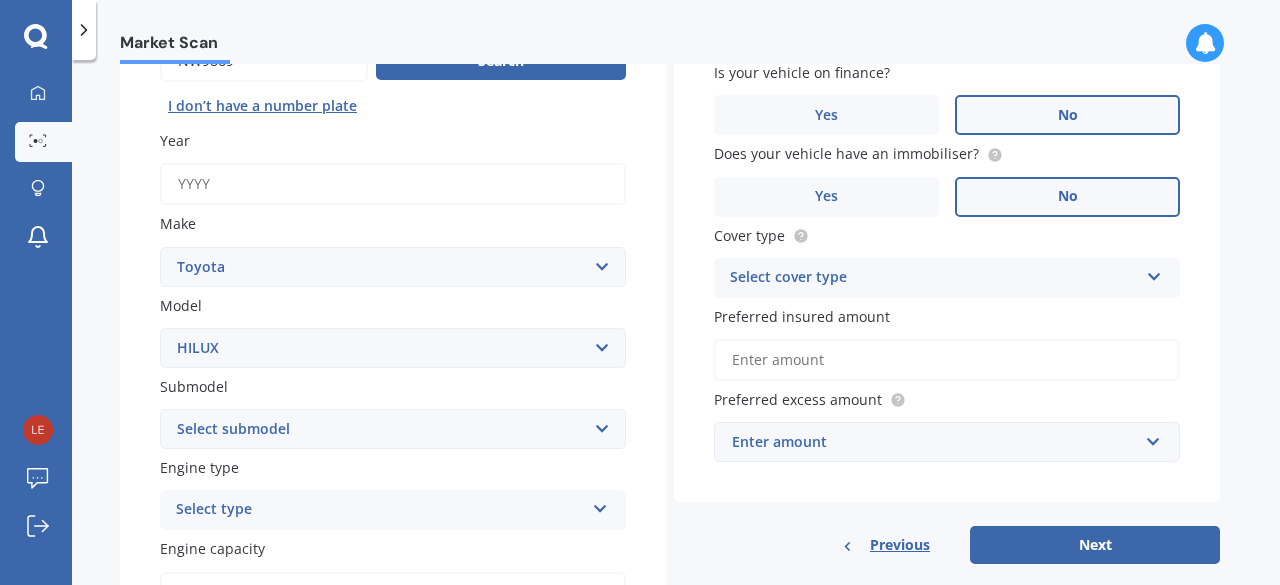 click on "Select model 4 Runner 86 [PERSON_NAME] Alphard Altezza Aqua Aristo Aurion Auris Avalon Avensis AYGO bB Belta Blade Blizzard 4WD Brevis Bundera 4WD C-HR Caldina Cami Camry Carib [PERSON_NAME] Celica Celsior Century Ceres Chaser Coaster Corolla Corona Corsa Cressida Cresta Crown Curren Cynos Deliboy Duet Dyna Echo Esquire Estima FJ Fortuner Funcargo Gaia [PERSON_NAME] Granvia Harrier Hiace Highlander HILUX Ipsum iQ Isis IST Kluger Landcruiser LANDCRUISER [PERSON_NAME] [PERSON_NAME] Liteace [PERSON_NAME] 2 Mark X Mirai MR-S MR2 [PERSON_NAME] Nova Opa Paseo Passo Pixis Platz Porte Premio Previa MPV Prius Probox Progres Qualis Ractis RAIZE Raum RAV-4 Regius Van Runx Rush Sai Scepter Sera Sienta Soarer Spacio Spade Sprinter Starlet Succeed Supra Surf Tank Tarago Tercel Townace Toyo-ace Trueno Tundra Vanguard Vellfire Verossa Vienta Vista Vitz [PERSON_NAME] Voxy Will [PERSON_NAME] Wish Yaris" at bounding box center [393, 348] 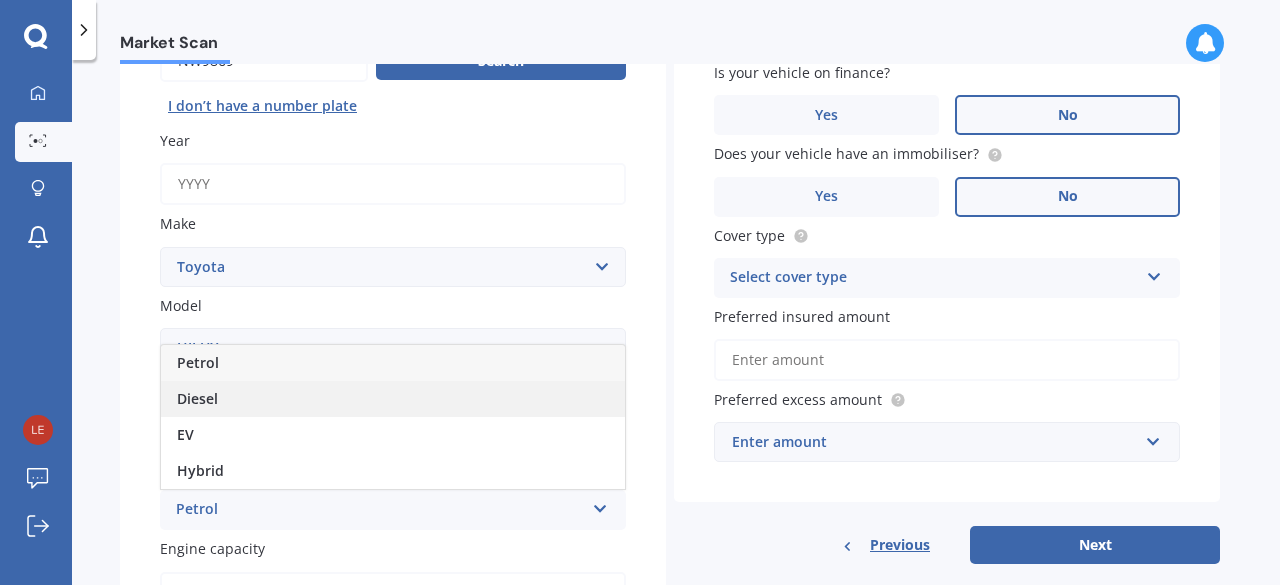 click on "Diesel" at bounding box center (393, 399) 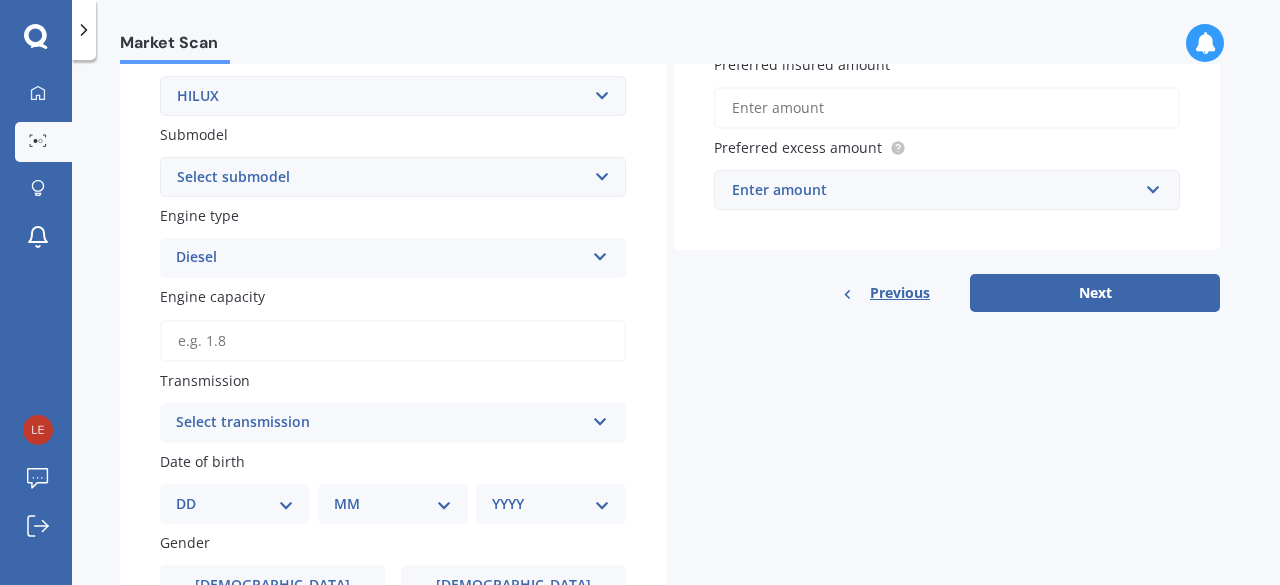 scroll, scrollTop: 498, scrollLeft: 0, axis: vertical 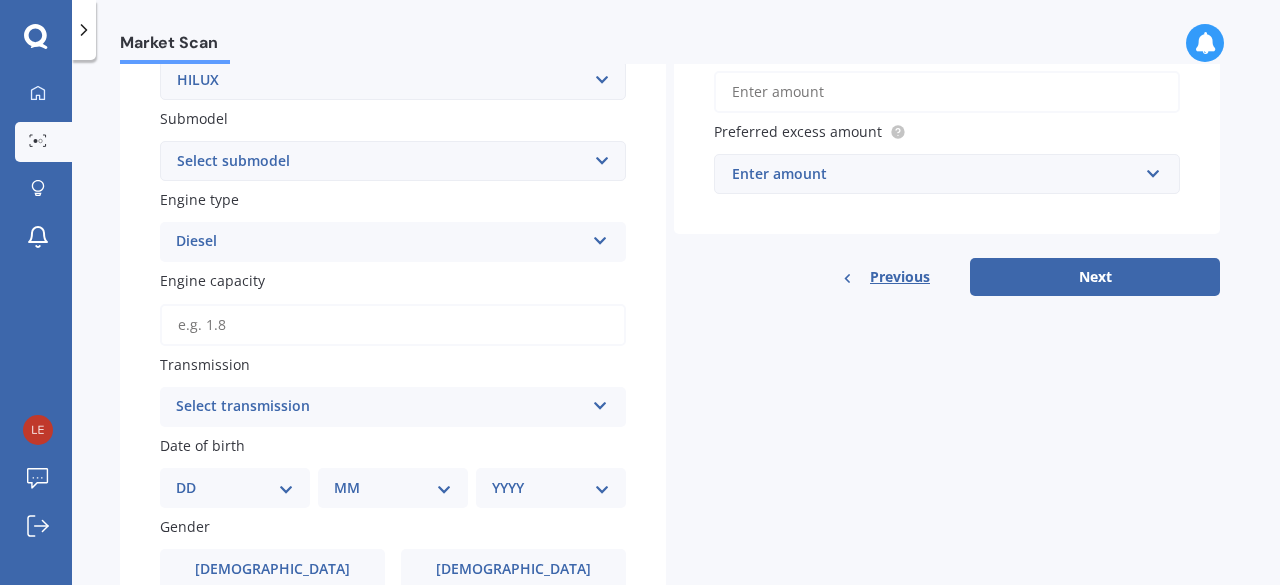 click on "Engine capacity" at bounding box center [393, 325] 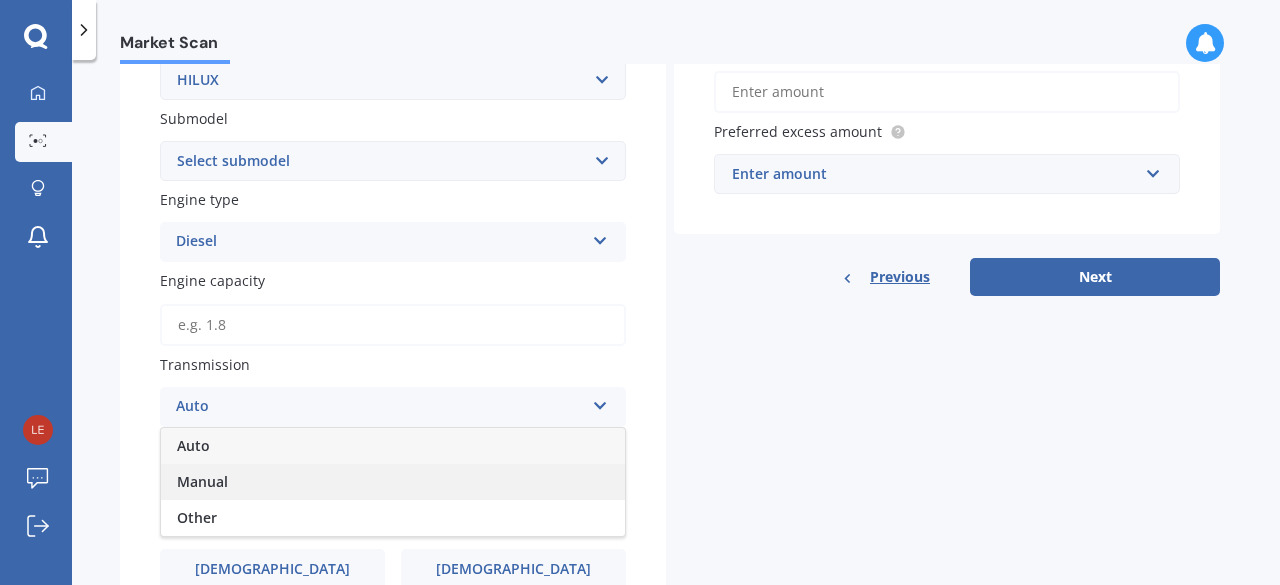 click on "Manual" at bounding box center [393, 482] 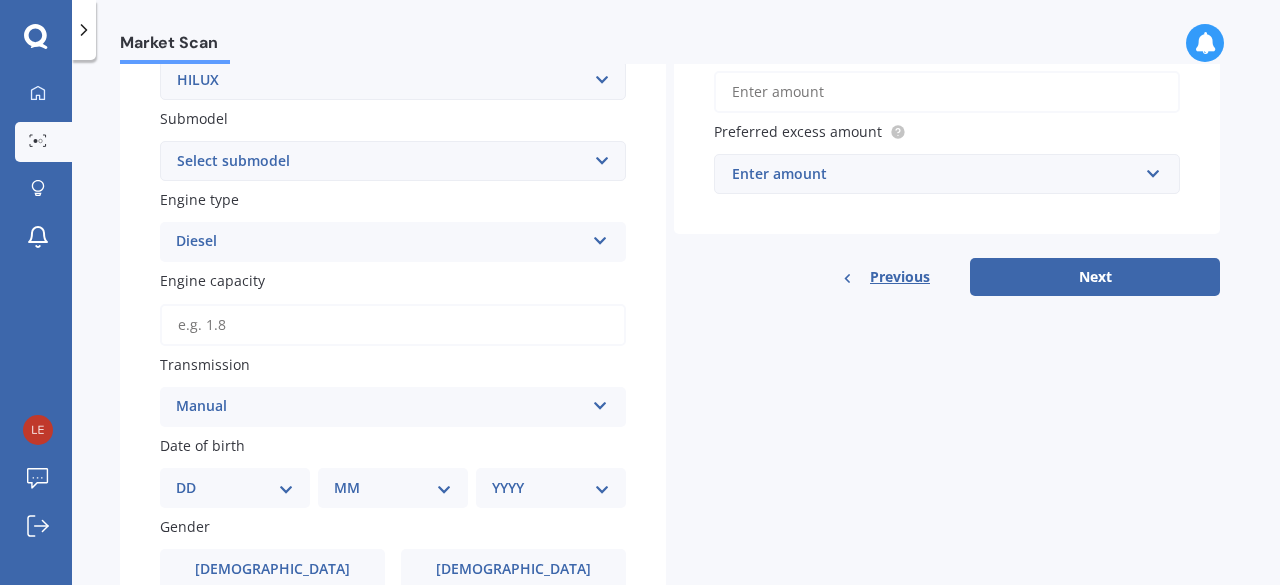 click on "Engine capacity" at bounding box center (393, 325) 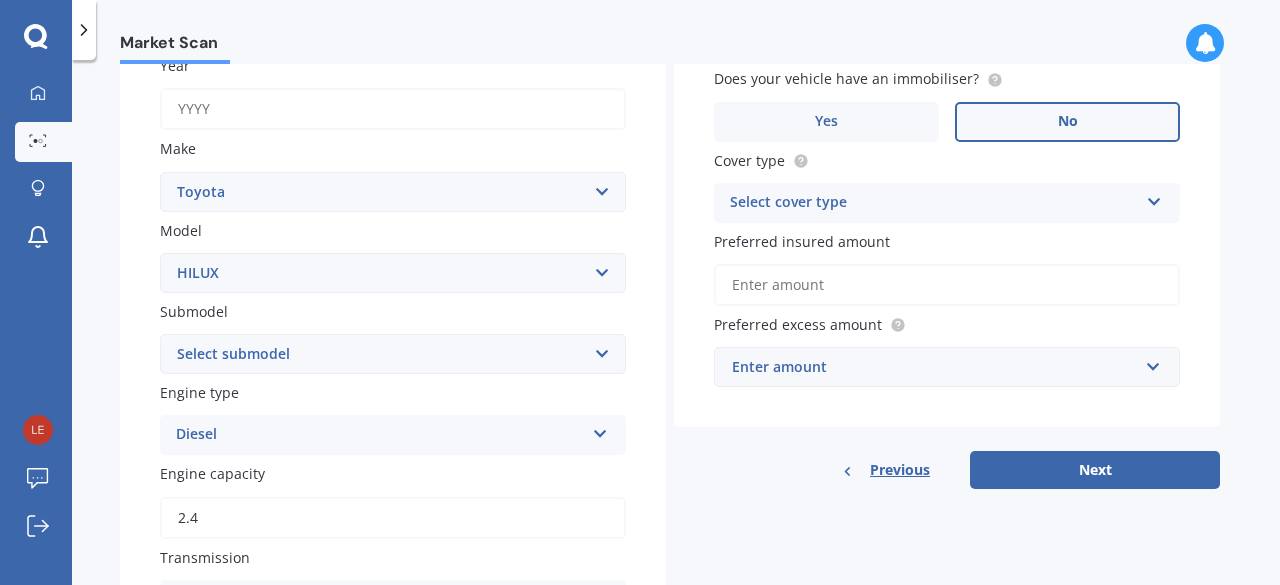 scroll, scrollTop: 290, scrollLeft: 0, axis: vertical 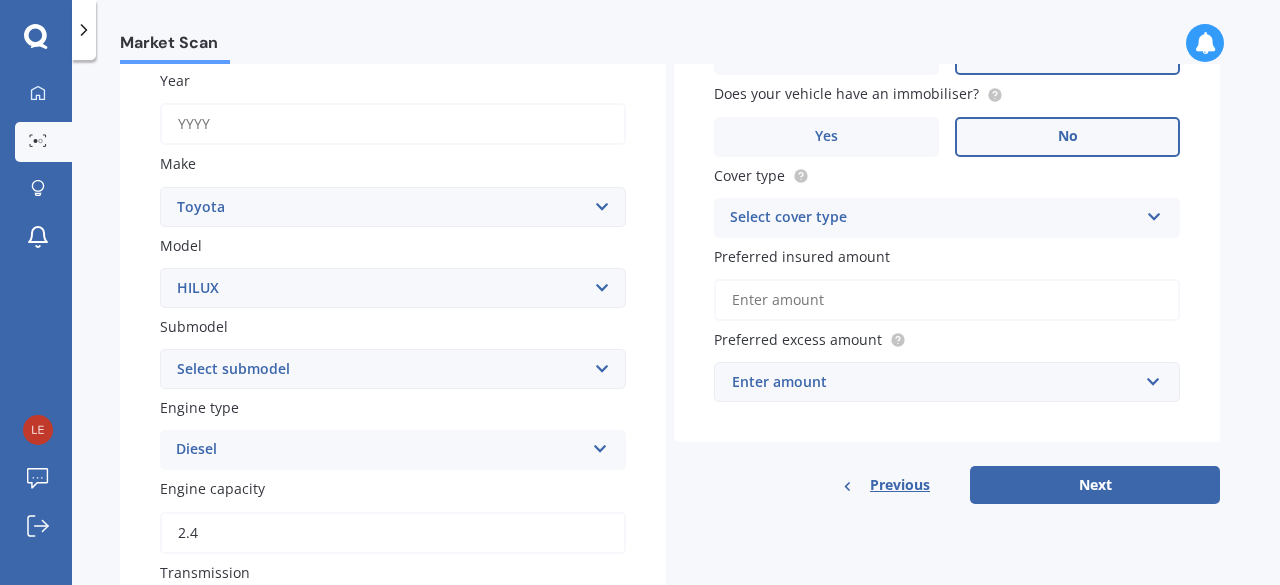 type on "2.4" 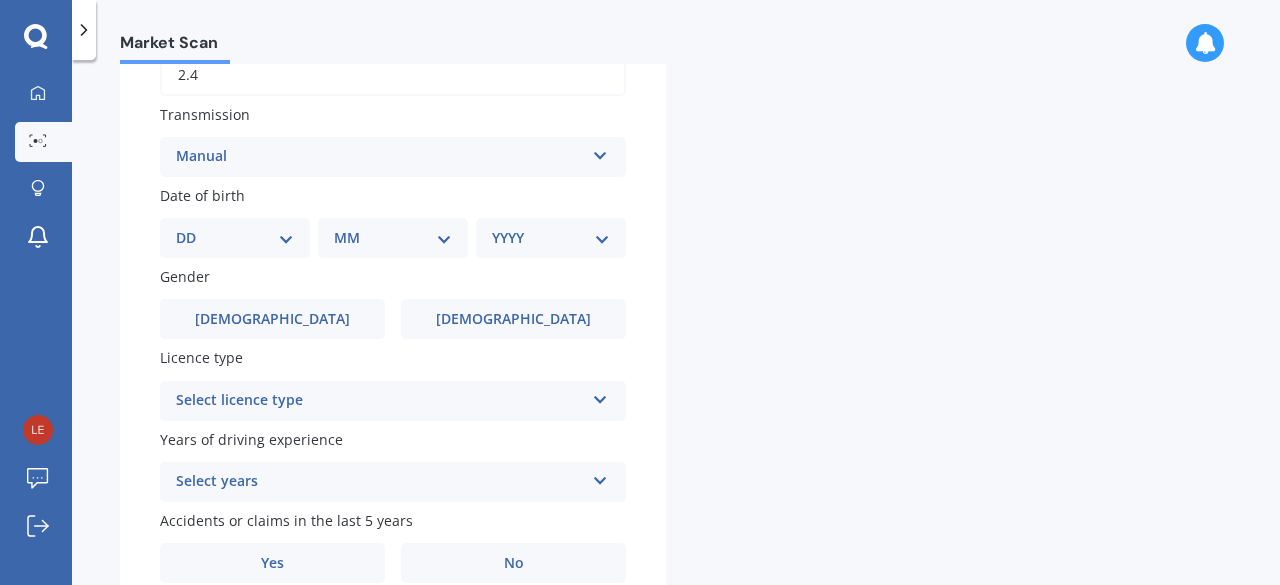 scroll, scrollTop: 765, scrollLeft: 0, axis: vertical 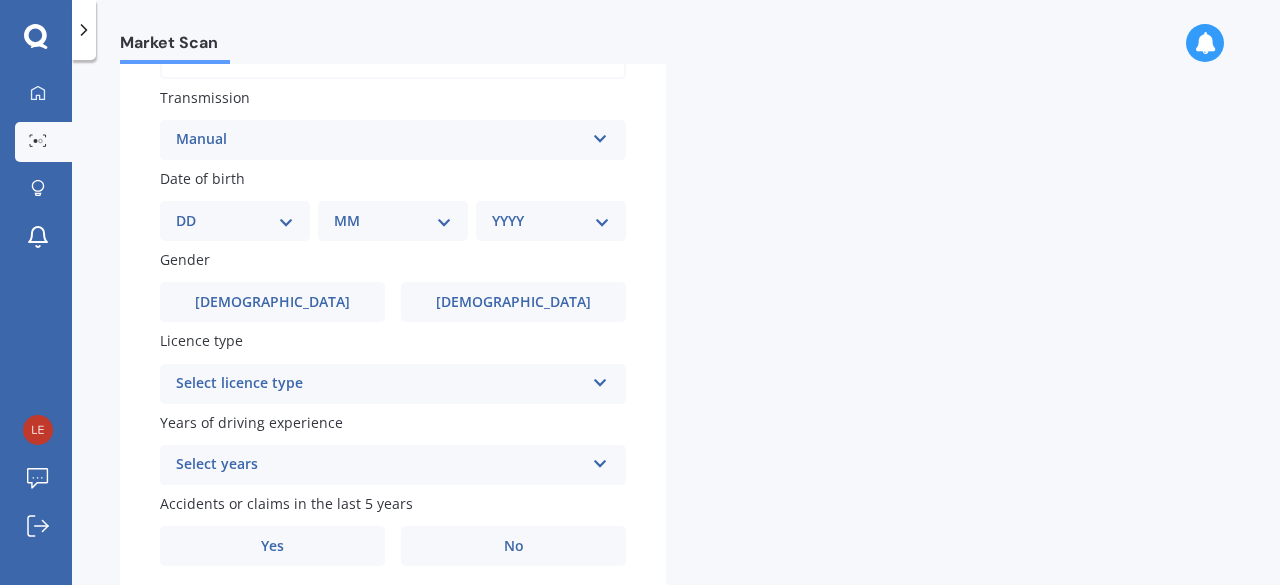 type on "1988" 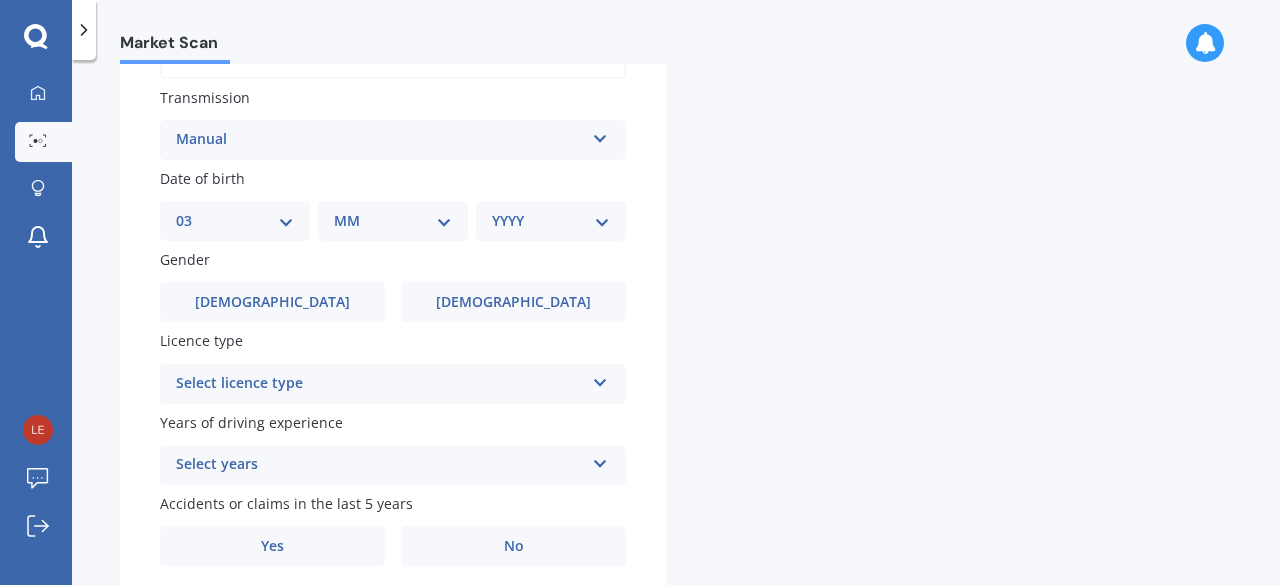 click on "DD 01 02 03 04 05 06 07 08 09 10 11 12 13 14 15 16 17 18 19 20 21 22 23 24 25 26 27 28 29 30 31" at bounding box center [235, 221] 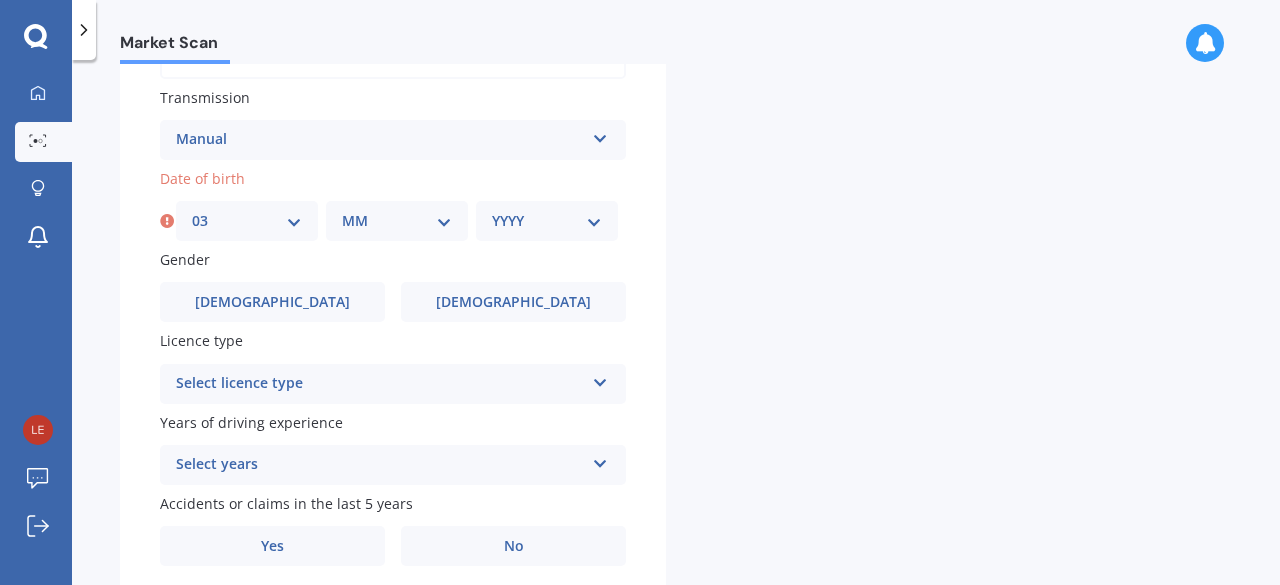 click on "DD 01 02 03 04 05 06 07 08 09 10 11 12 13 14 15 16 17 18 19 20 21 22 23 24 25 26 27 28 29 30 31" at bounding box center [247, 221] 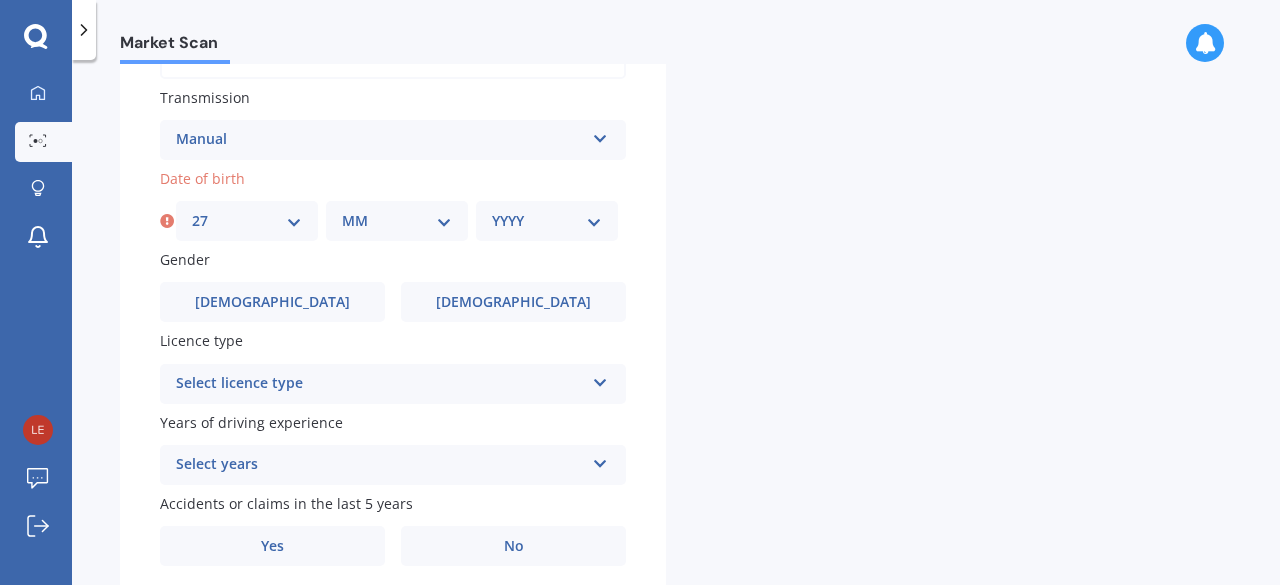 click on "DD 01 02 03 04 05 06 07 08 09 10 11 12 13 14 15 16 17 18 19 20 21 22 23 24 25 26 27 28 29 30 31" at bounding box center [247, 221] 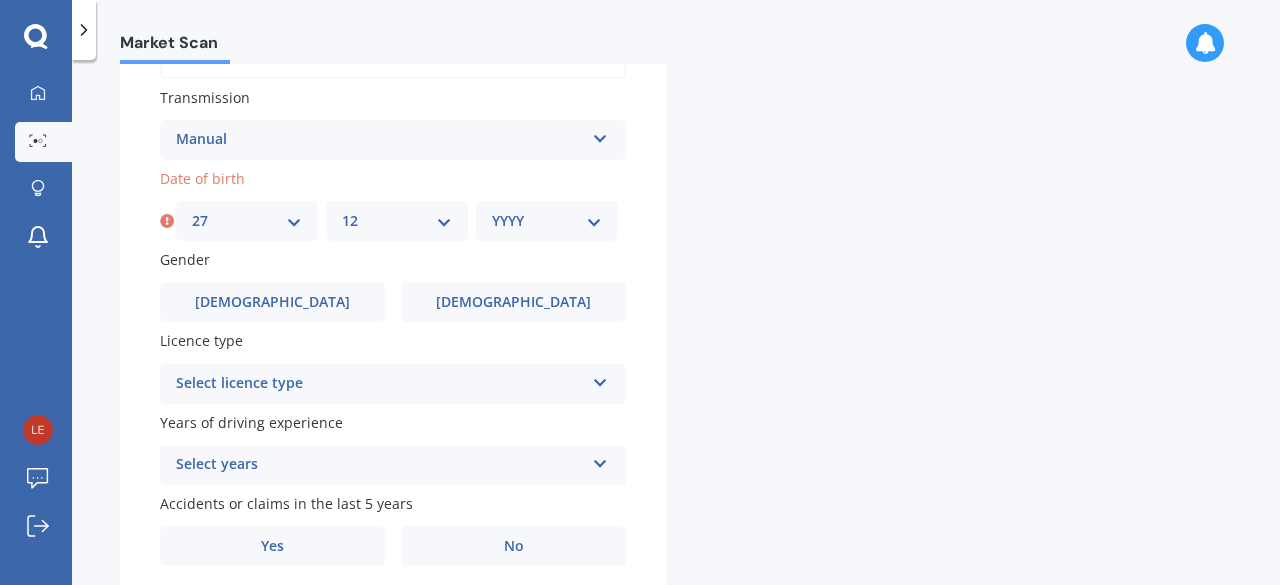 click on "MM 01 02 03 04 05 06 07 08 09 10 11 12" at bounding box center (397, 221) 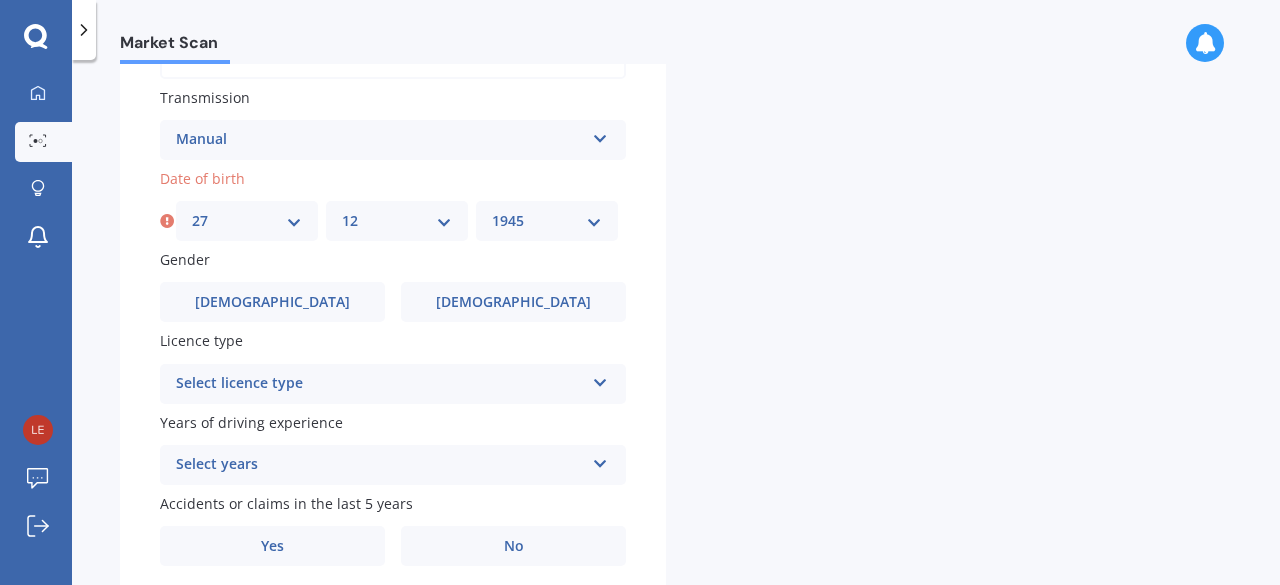 click on "YYYY 2025 2024 2023 2022 2021 2020 2019 2018 2017 2016 2015 2014 2013 2012 2011 2010 2009 2008 2007 2006 2005 2004 2003 2002 2001 2000 1999 1998 1997 1996 1995 1994 1993 1992 1991 1990 1989 1988 1987 1986 1985 1984 1983 1982 1981 1980 1979 1978 1977 1976 1975 1974 1973 1972 1971 1970 1969 1968 1967 1966 1965 1964 1963 1962 1961 1960 1959 1958 1957 1956 1955 1954 1953 1952 1951 1950 1949 1948 1947 1946 1945 1944 1943 1942 1941 1940 1939 1938 1937 1936 1935 1934 1933 1932 1931 1930 1929 1928 1927 1926" at bounding box center [547, 221] 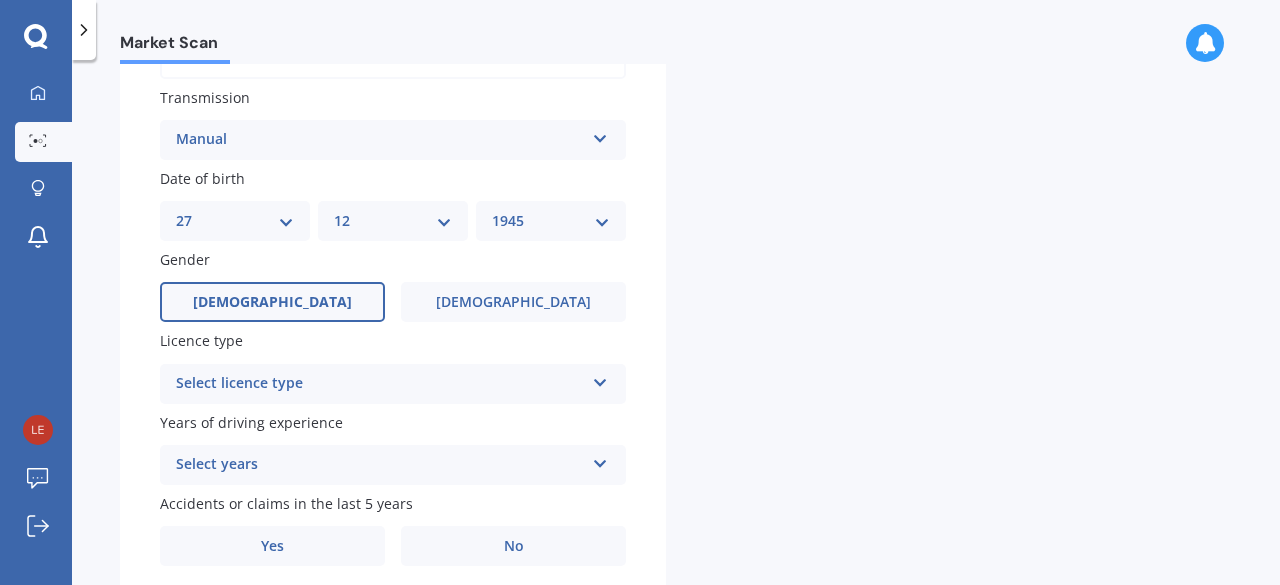 click on "[DEMOGRAPHIC_DATA]" at bounding box center [272, 302] 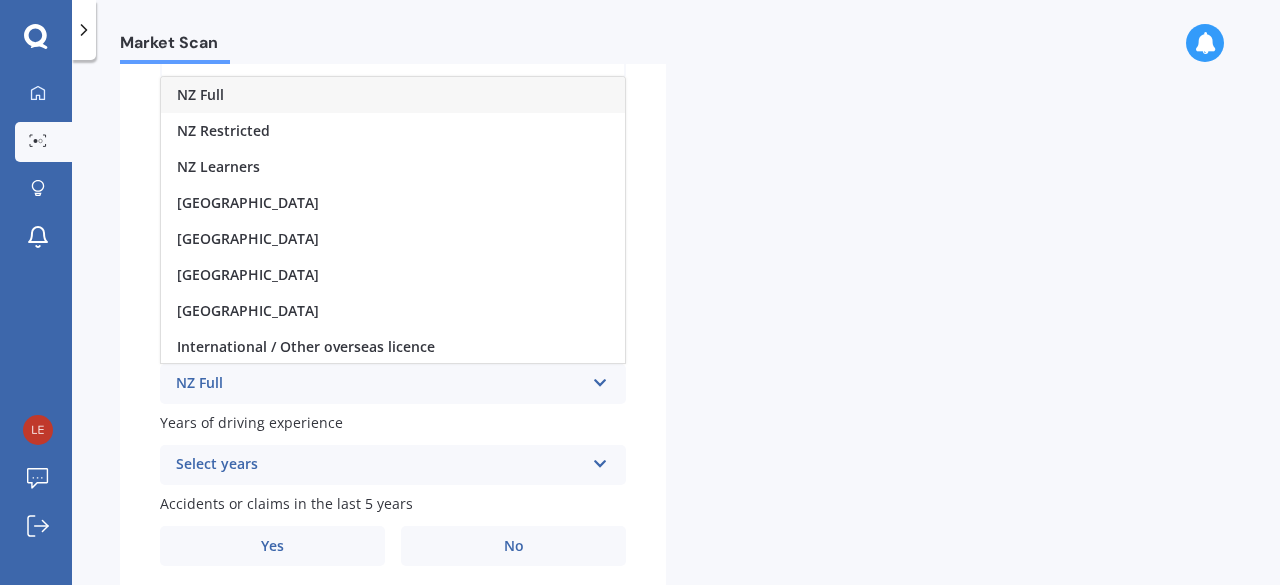 click on "NZ Full" at bounding box center [393, 95] 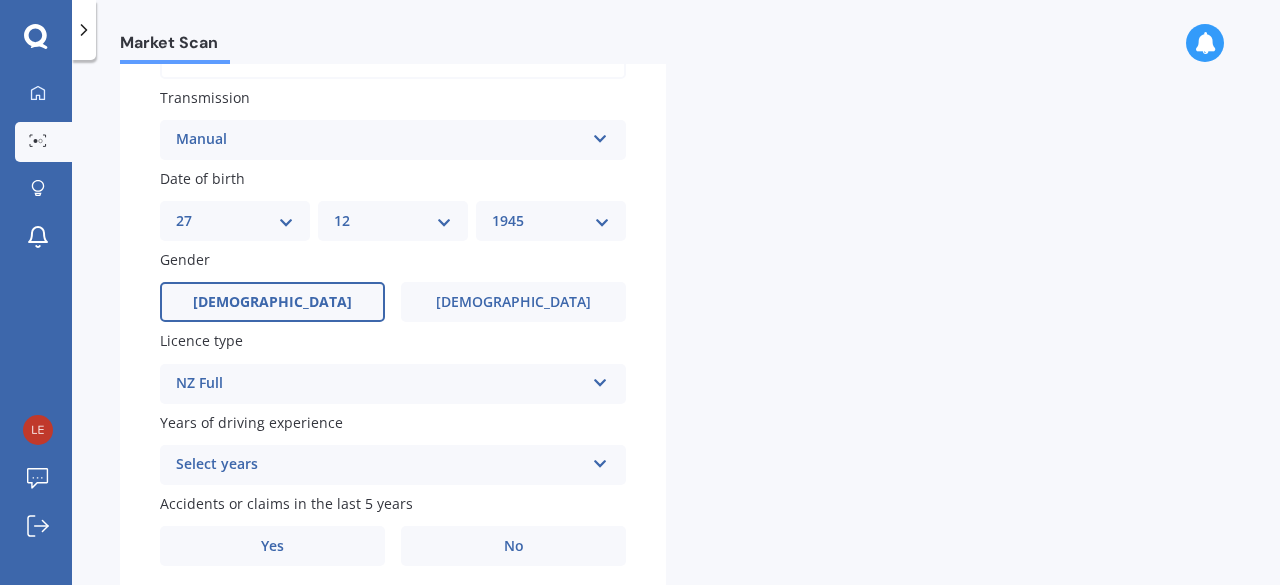 click at bounding box center [600, 460] 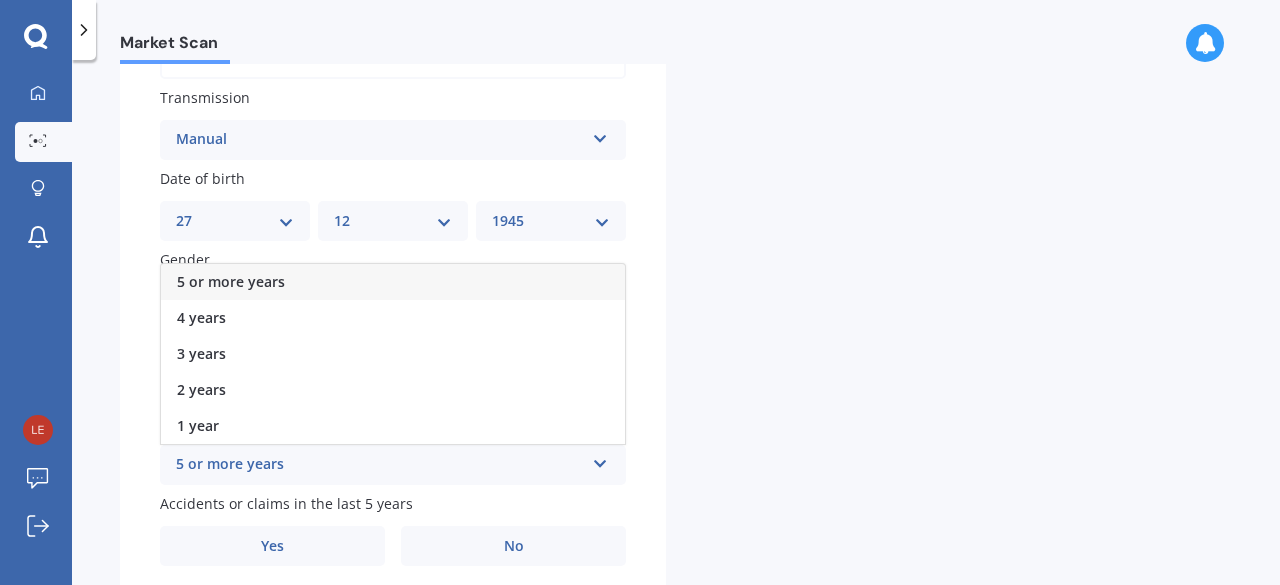 click on "5 or more years" at bounding box center [393, 282] 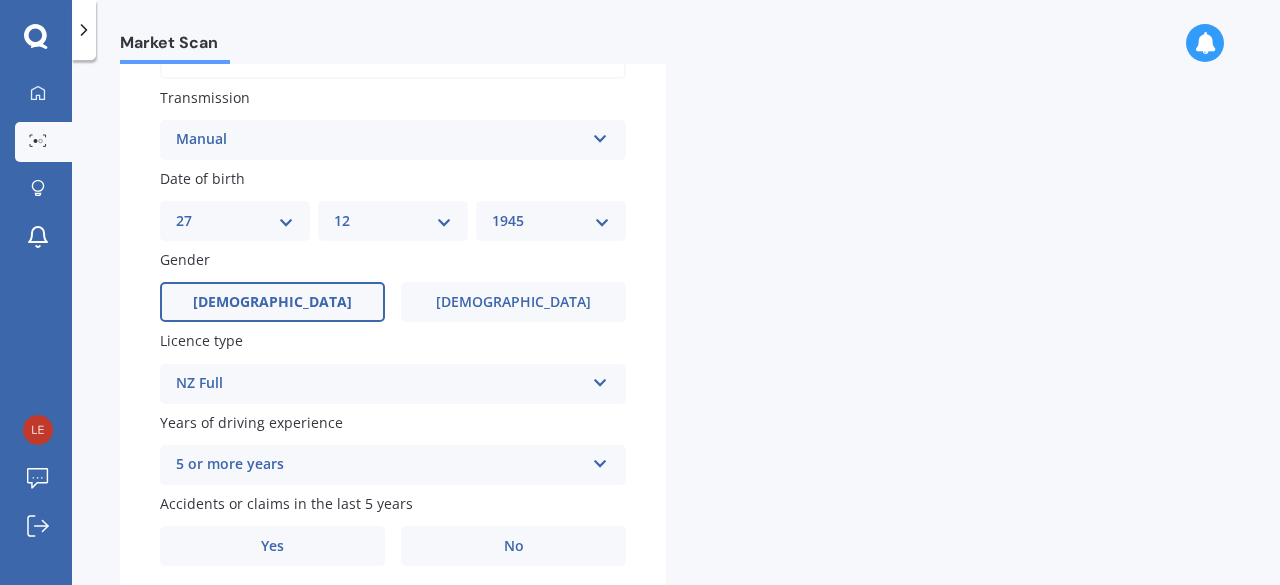 scroll, scrollTop: 842, scrollLeft: 0, axis: vertical 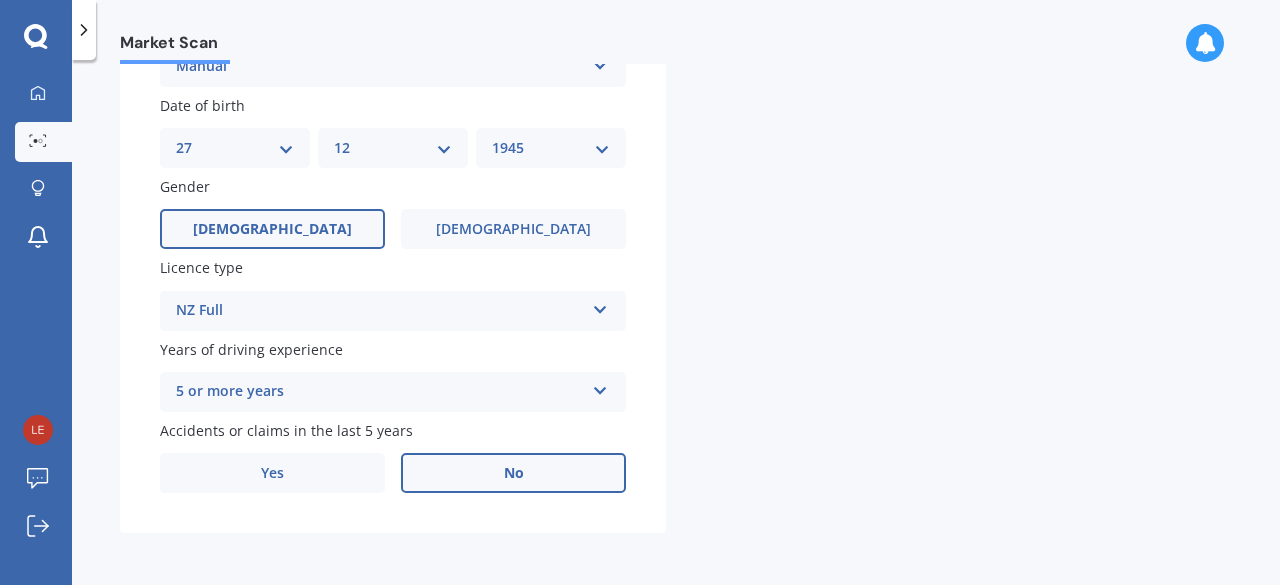 click on "No" at bounding box center [513, 473] 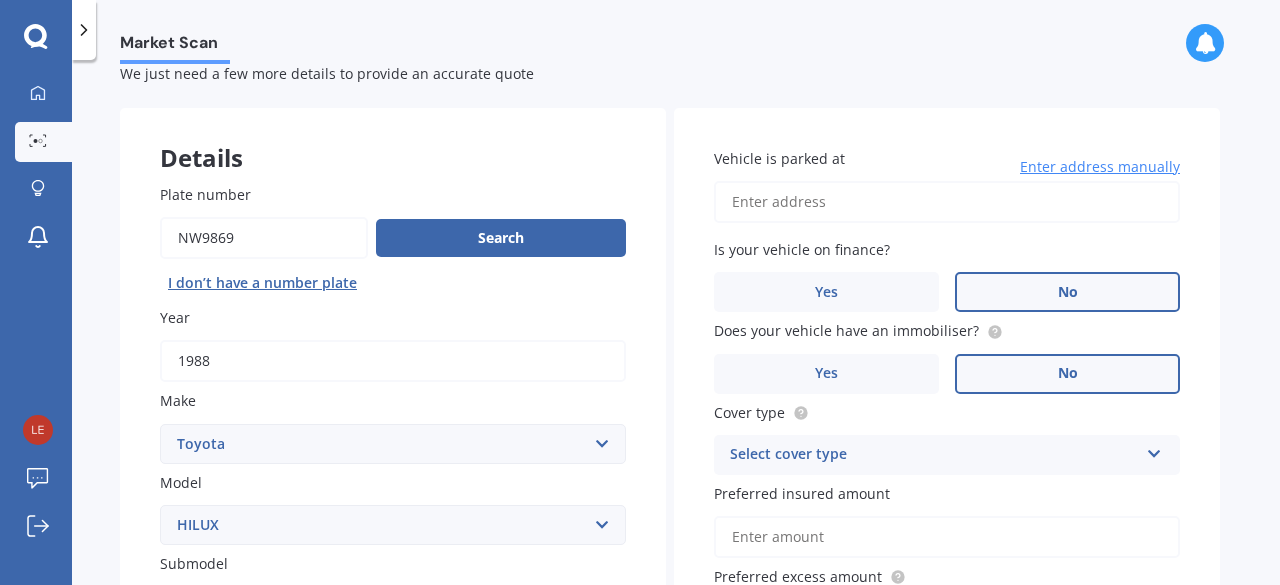 scroll, scrollTop: 45, scrollLeft: 0, axis: vertical 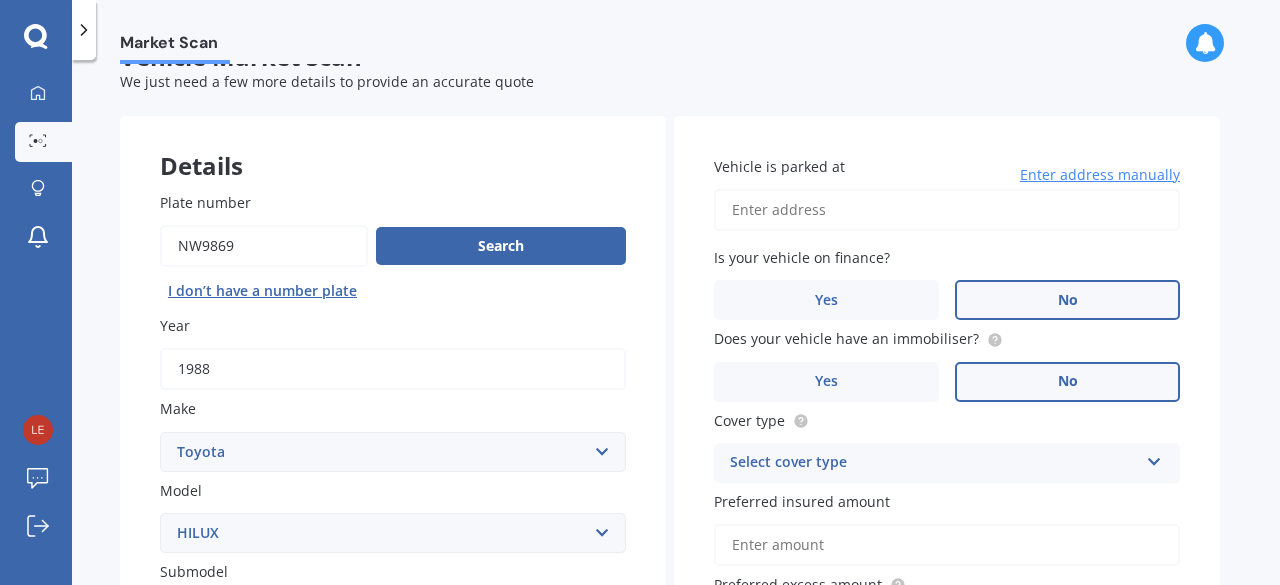 click on "Vehicle is parked at" at bounding box center (947, 210) 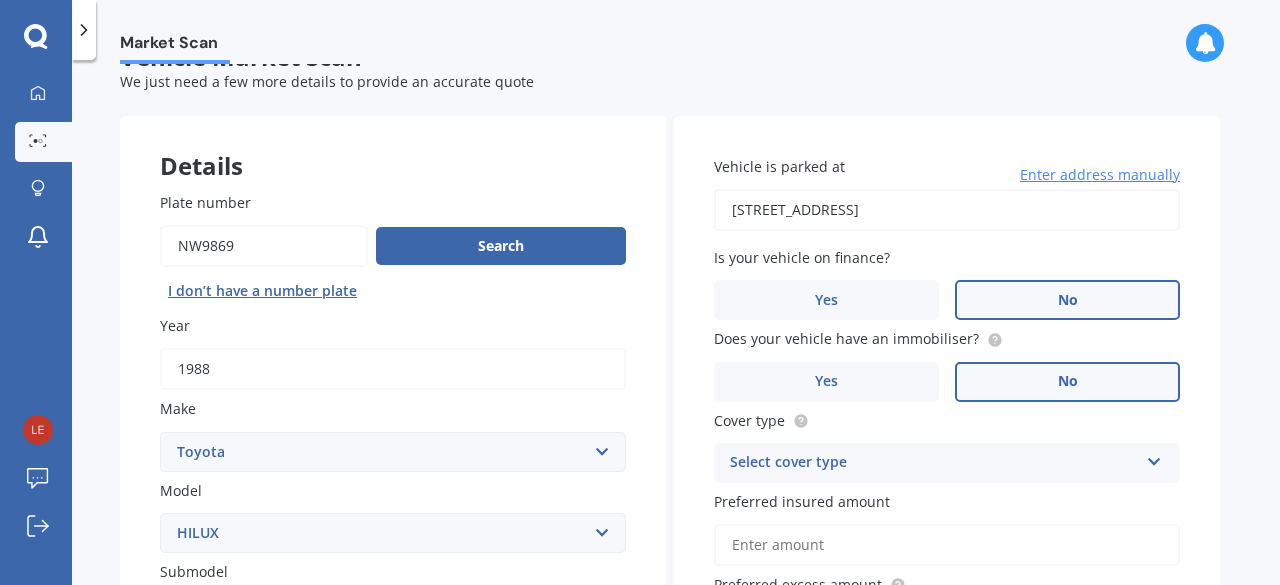 type on "[STREET_ADDRESS]" 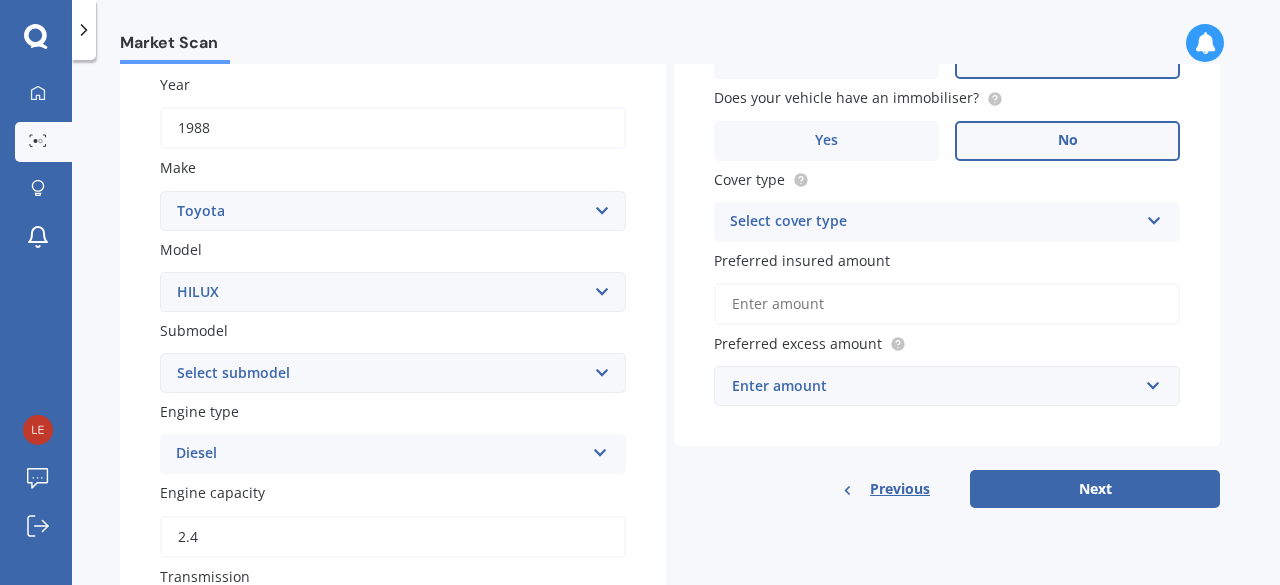 scroll, scrollTop: 317, scrollLeft: 0, axis: vertical 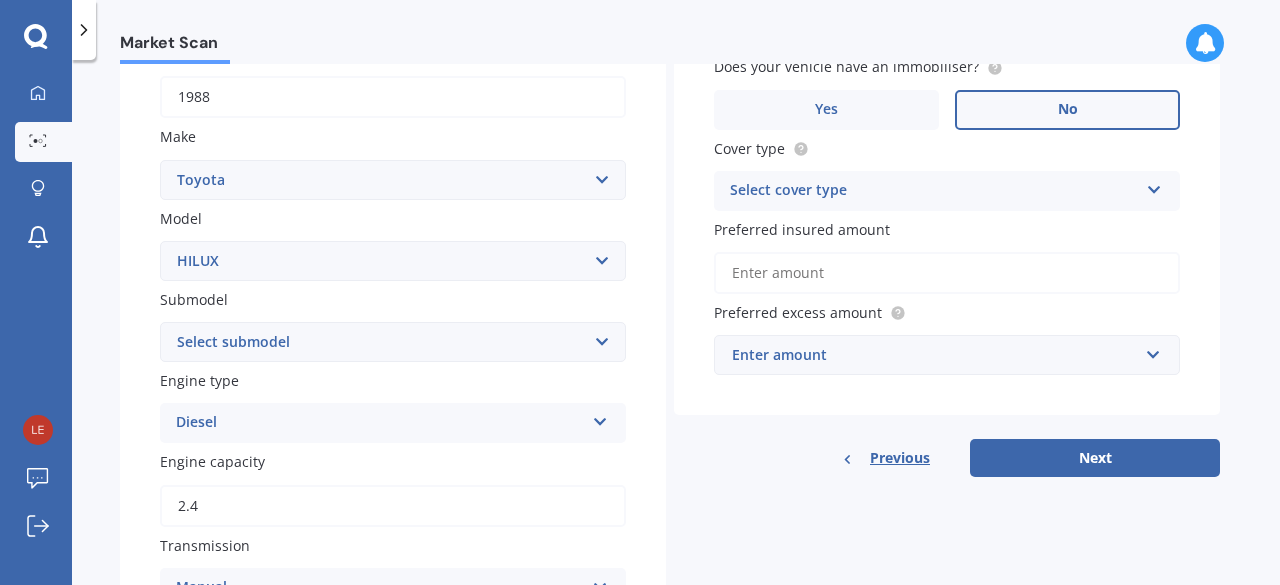 click on "Select cover type Comprehensive Third Party, Fire & Theft Third Party" at bounding box center [947, 191] 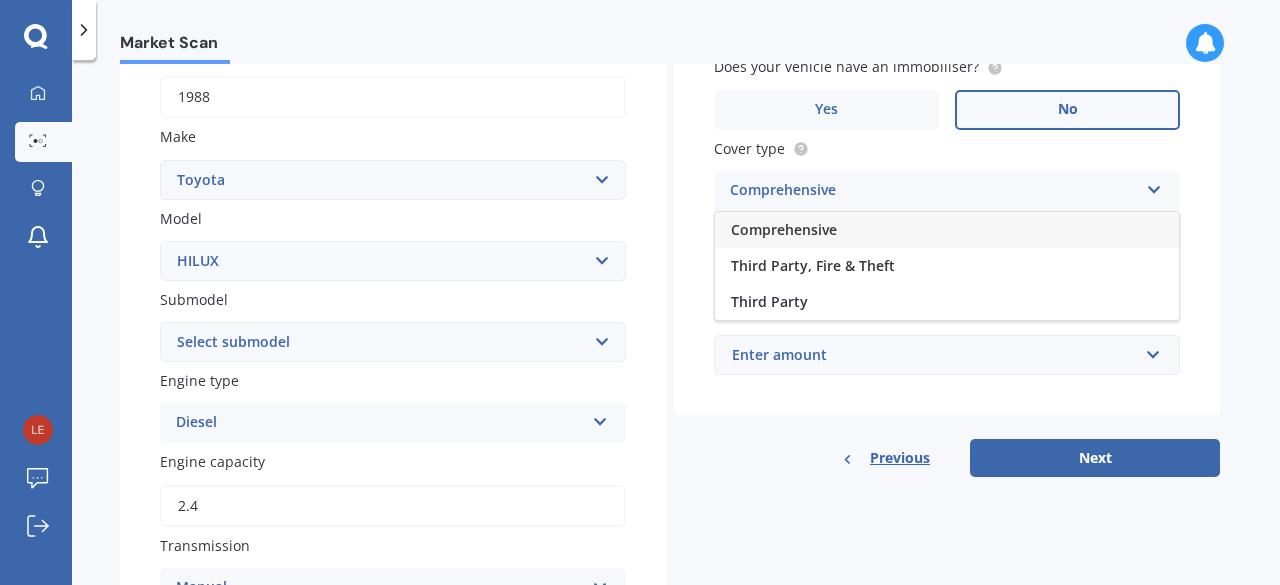 click on "Comprehensive" at bounding box center [784, 229] 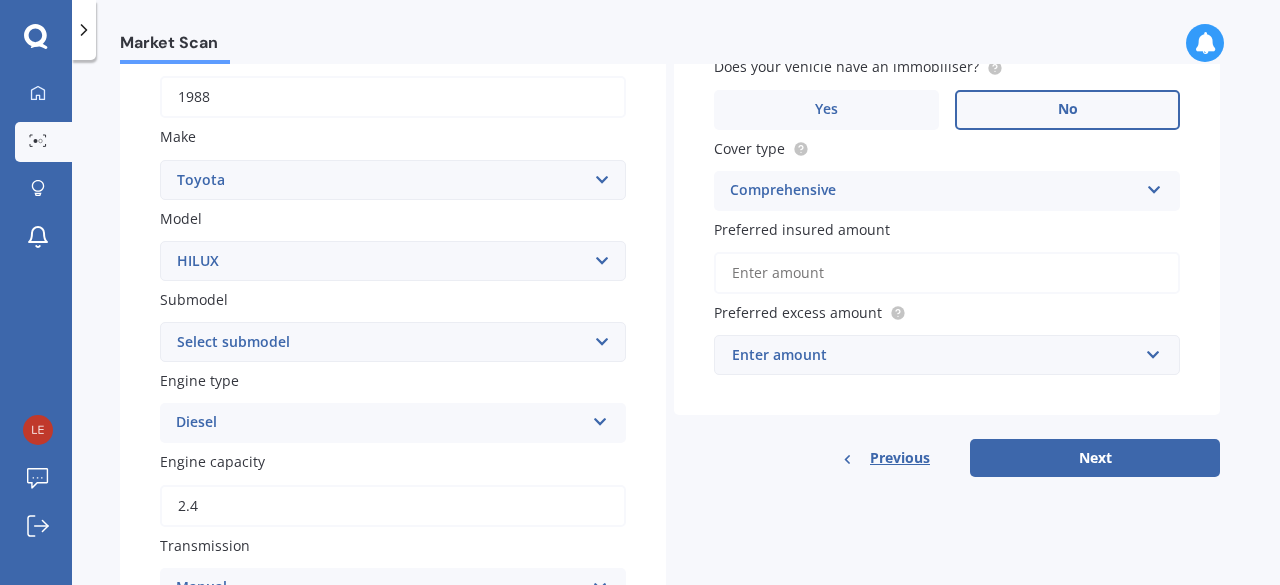 click on "Preferred insured amount" at bounding box center [947, 273] 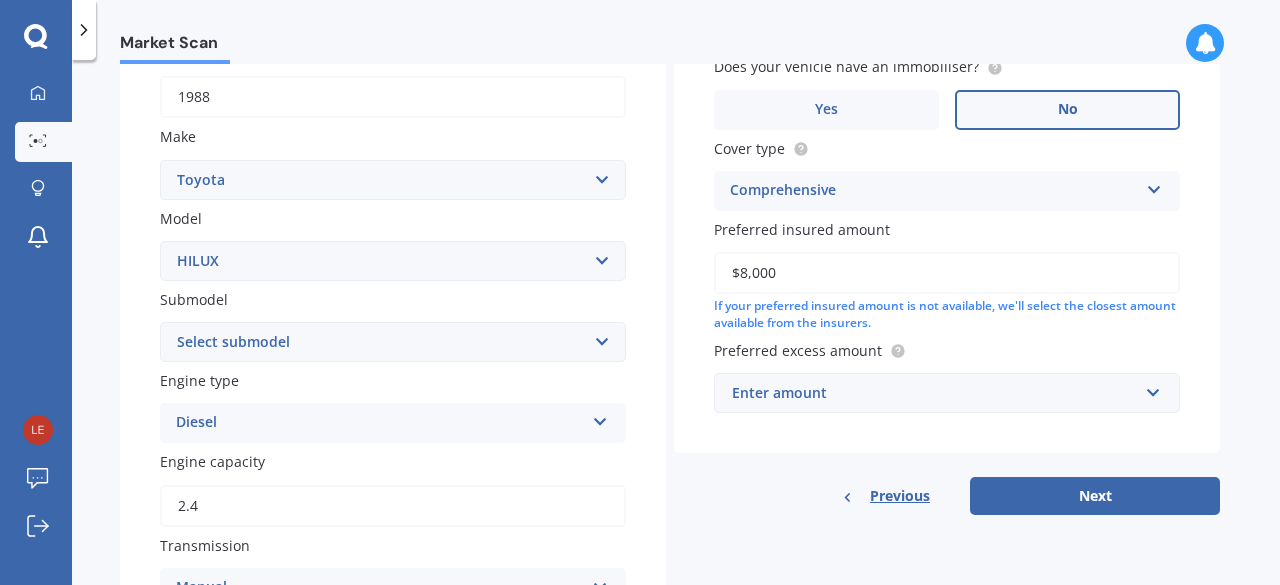 type on "$8,000" 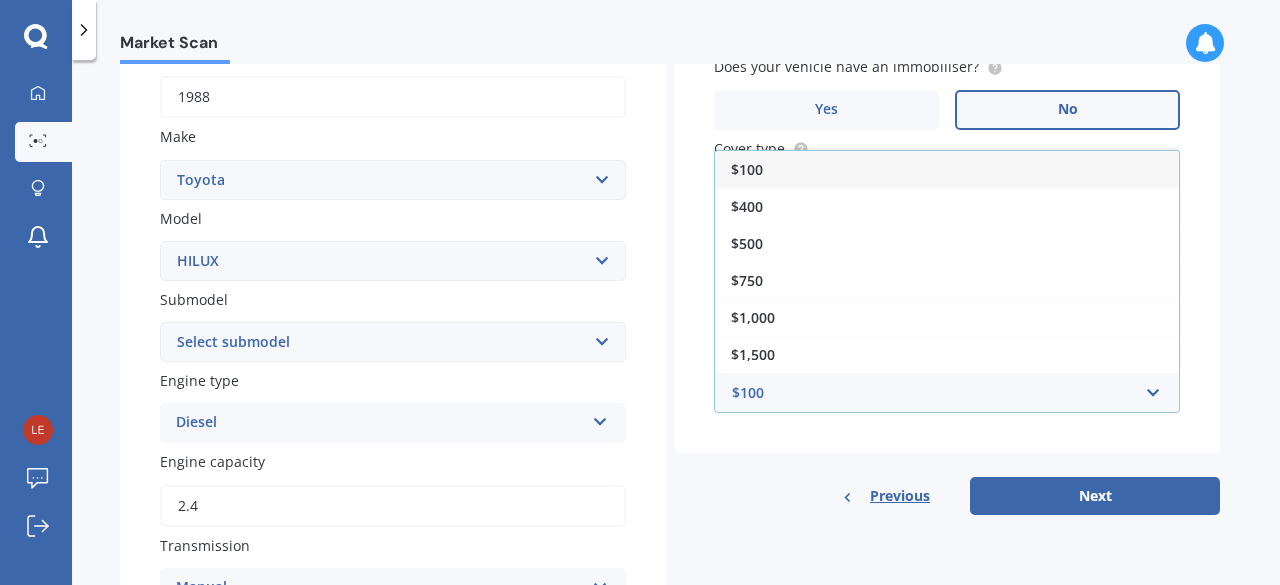 click on "$100" at bounding box center [947, 169] 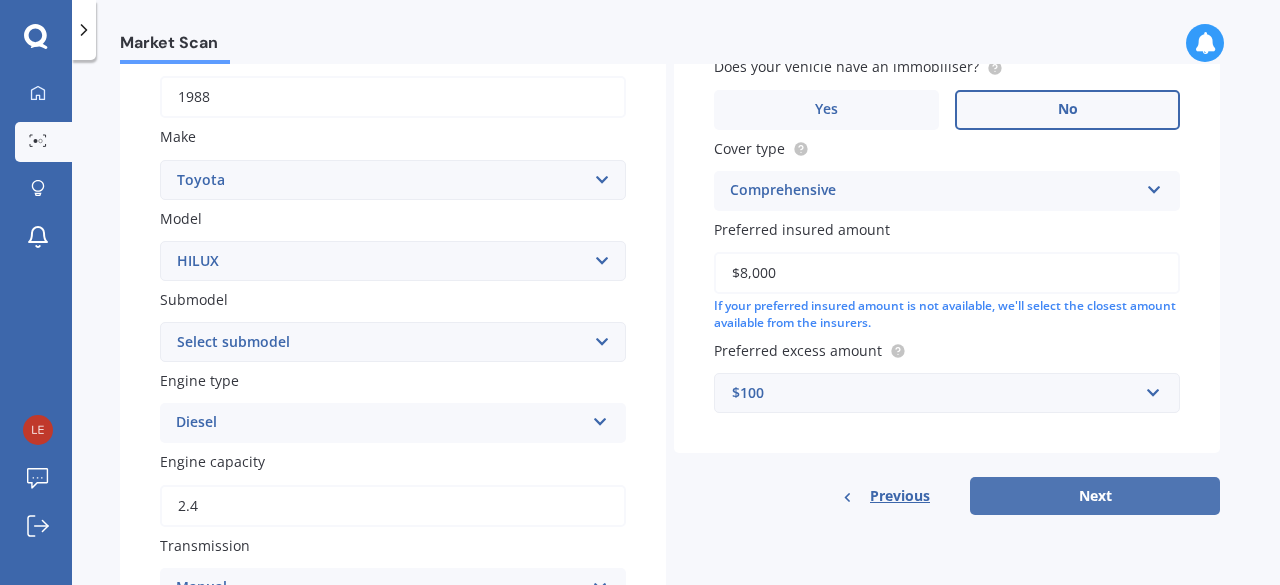 click on "Next" at bounding box center (1095, 496) 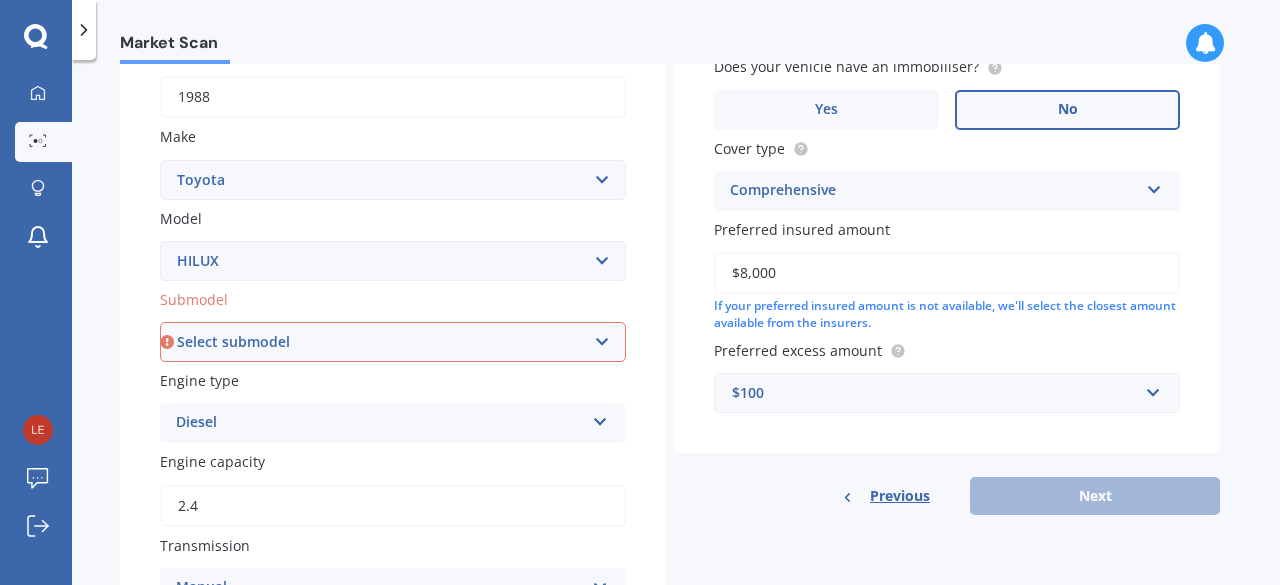 click on "Select submodel (All other) Diesel Diesel 4WD Petrol 4WD SR TD DC 2.8D/6AT/UT Surf 3.0L Diesel Turbo Ute diesel Ute diesel turbo V6" at bounding box center [393, 342] 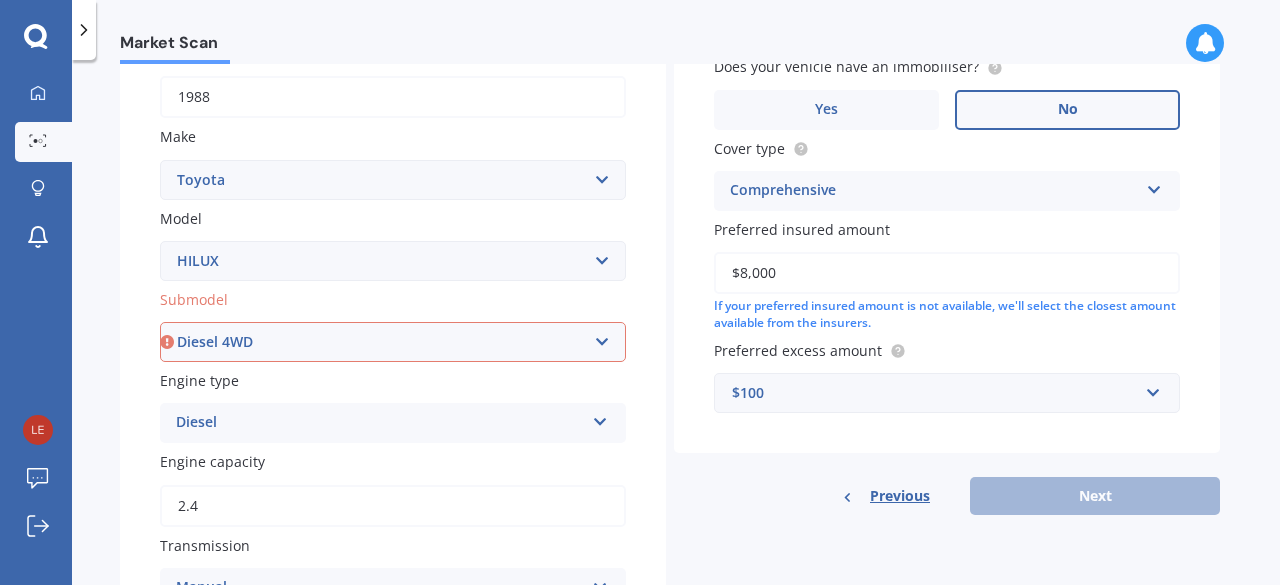 click on "Select submodel (All other) Diesel Diesel 4WD Petrol 4WD SR TD DC 2.8D/6AT/UT Surf 3.0L Diesel Turbo Ute diesel Ute diesel turbo V6" at bounding box center (393, 342) 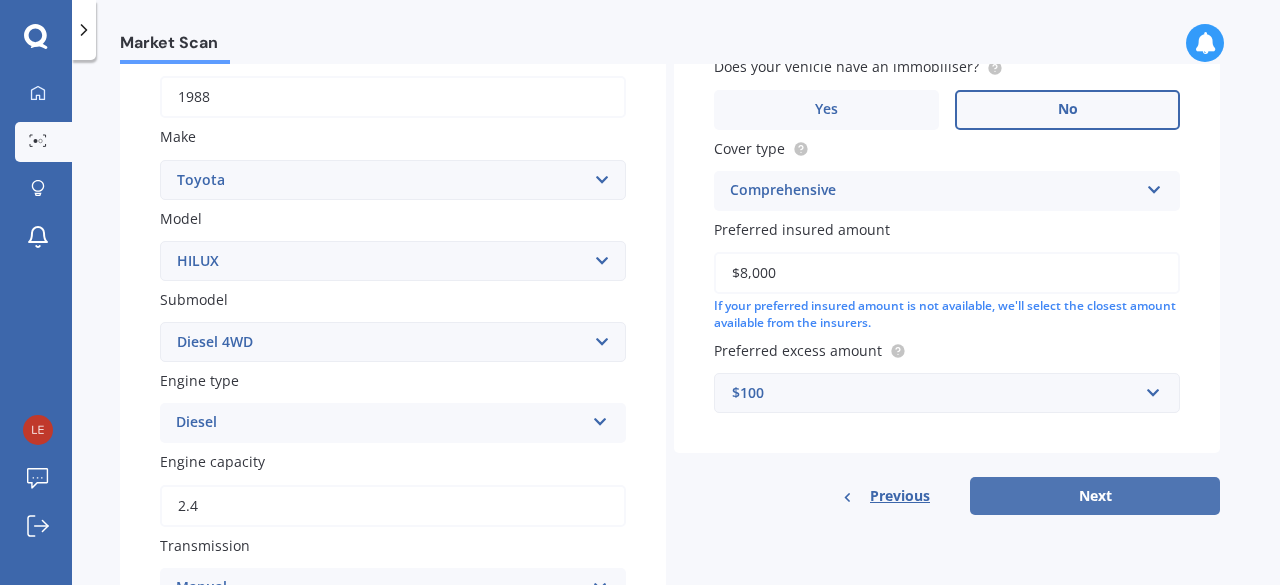 click on "Next" at bounding box center (1095, 496) 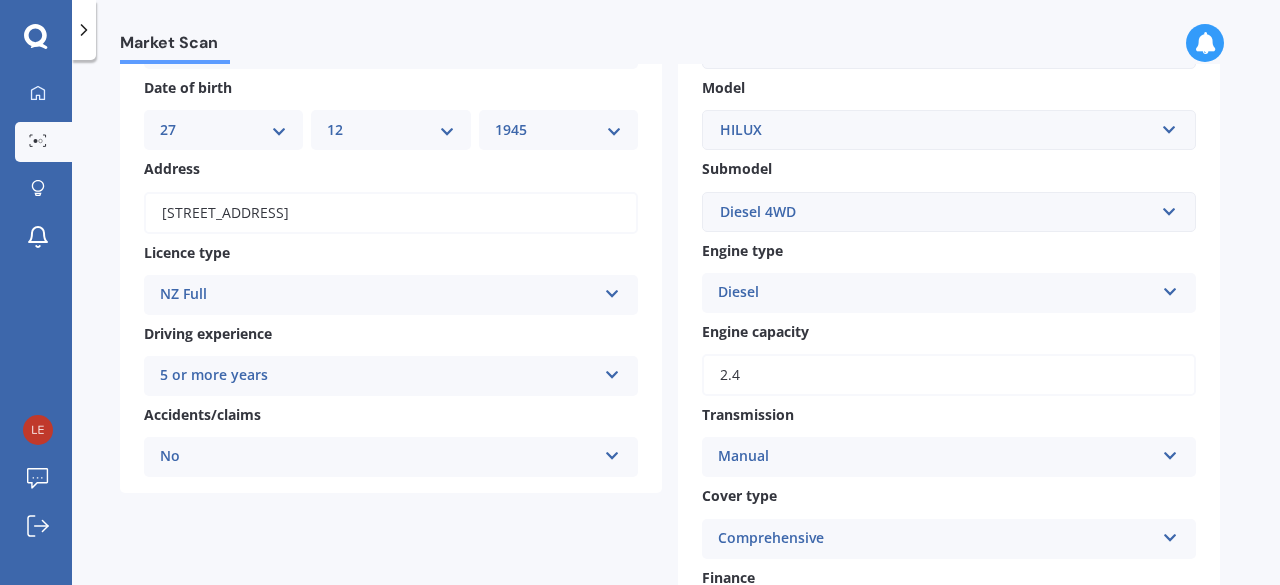 scroll, scrollTop: 0, scrollLeft: 0, axis: both 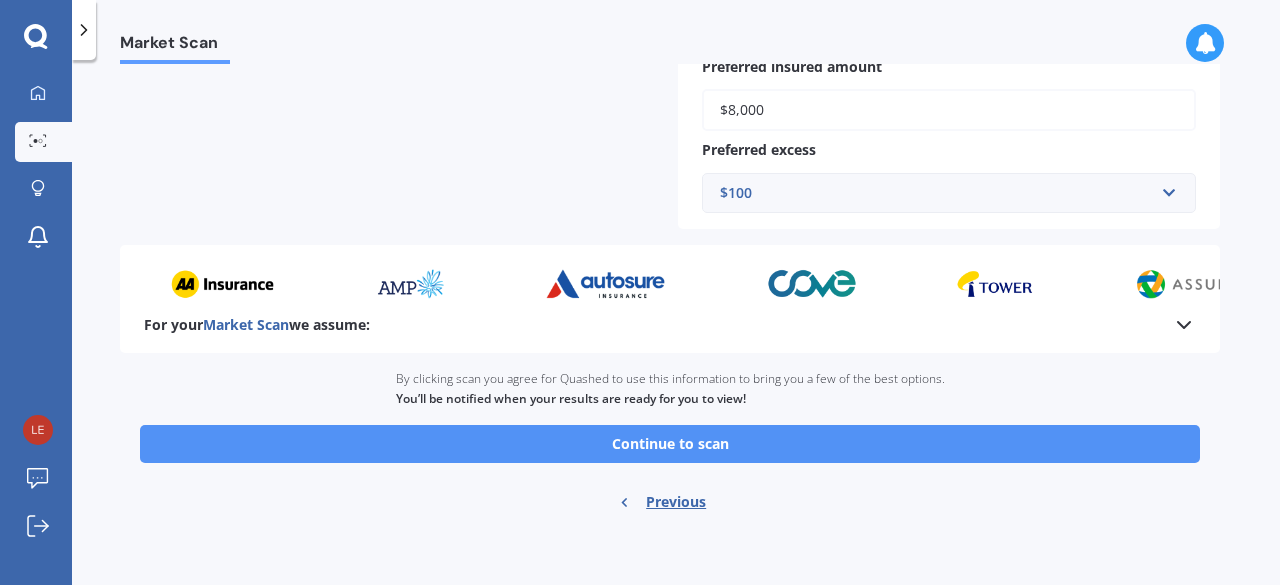 click on "Continue to scan" at bounding box center (670, 444) 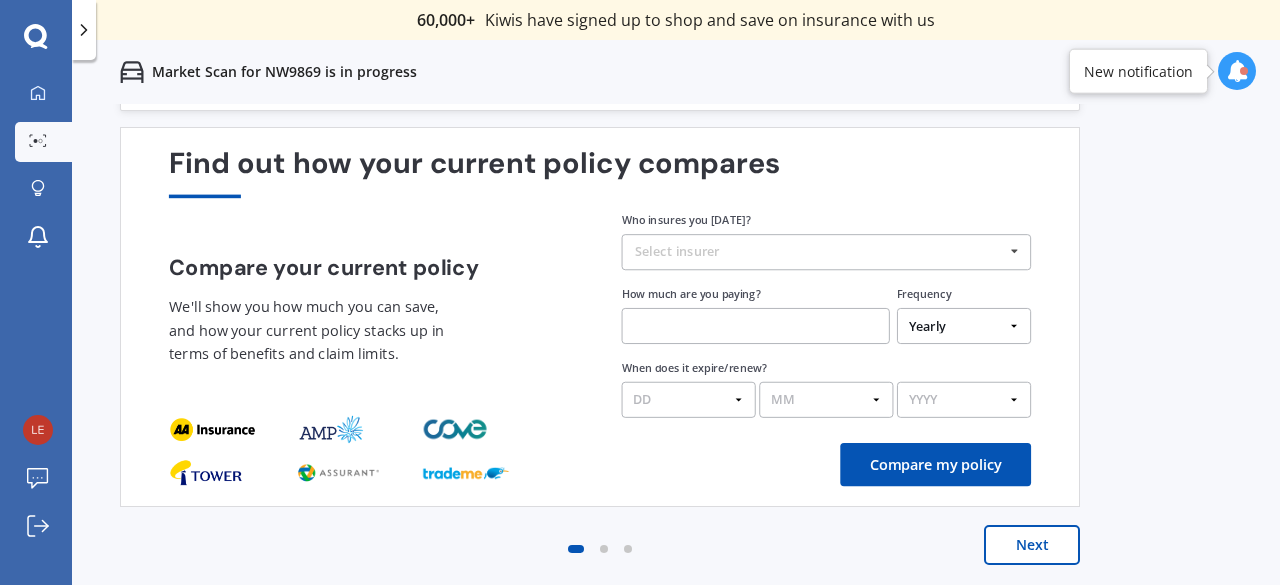 scroll, scrollTop: 0, scrollLeft: 0, axis: both 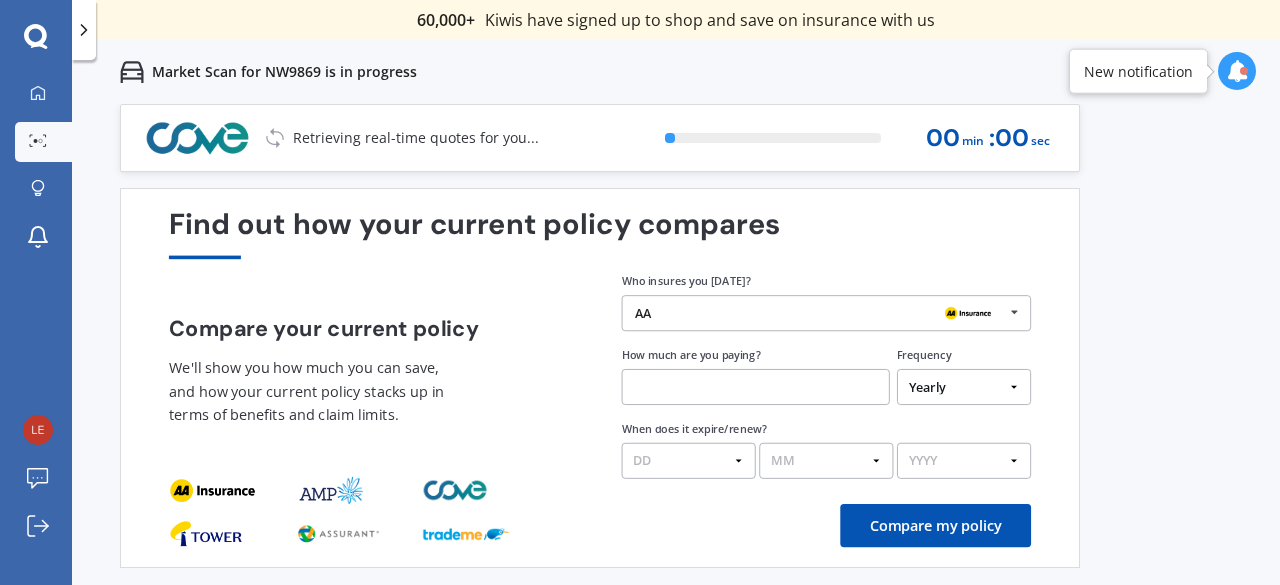 click at bounding box center (1014, 312) 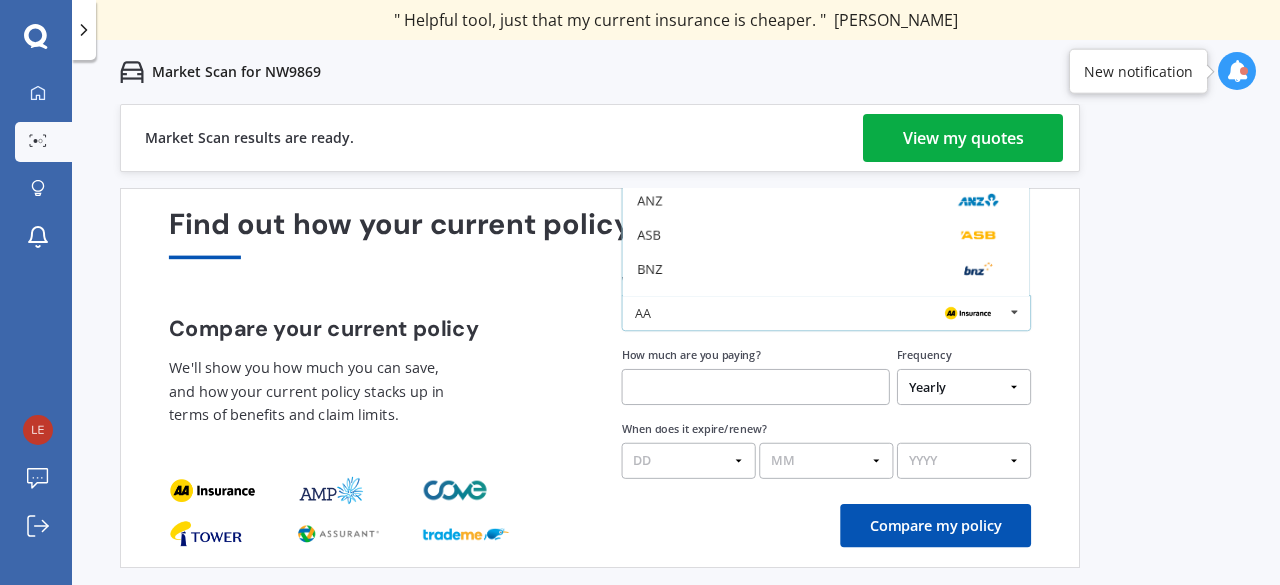 scroll, scrollTop: 0, scrollLeft: 0, axis: both 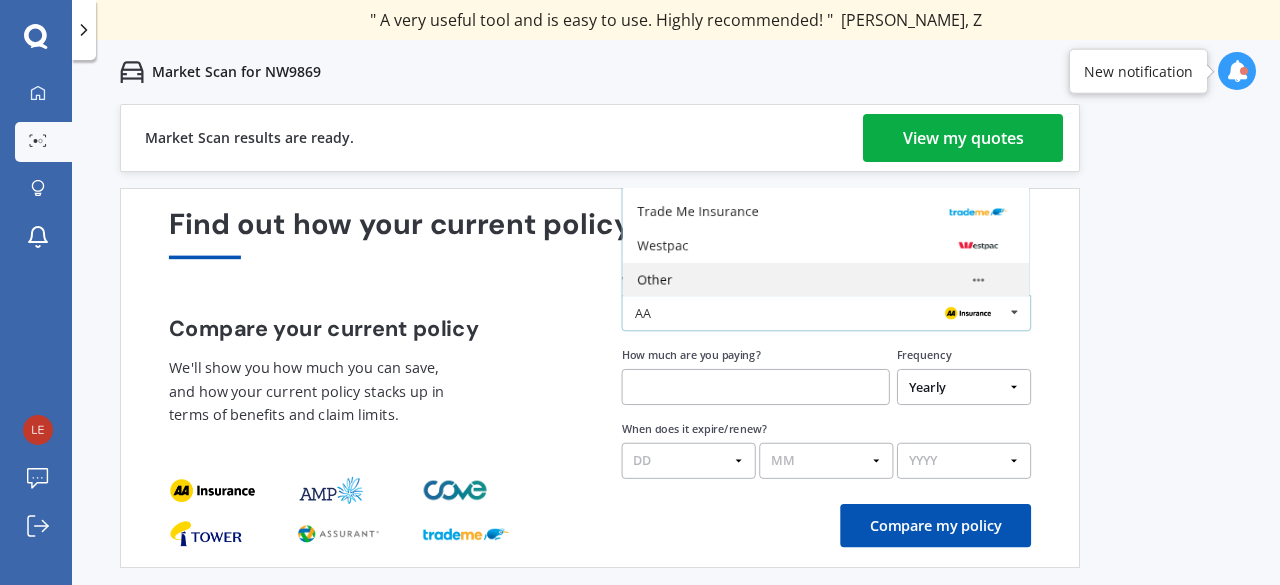 click on "Other" at bounding box center [825, 280] 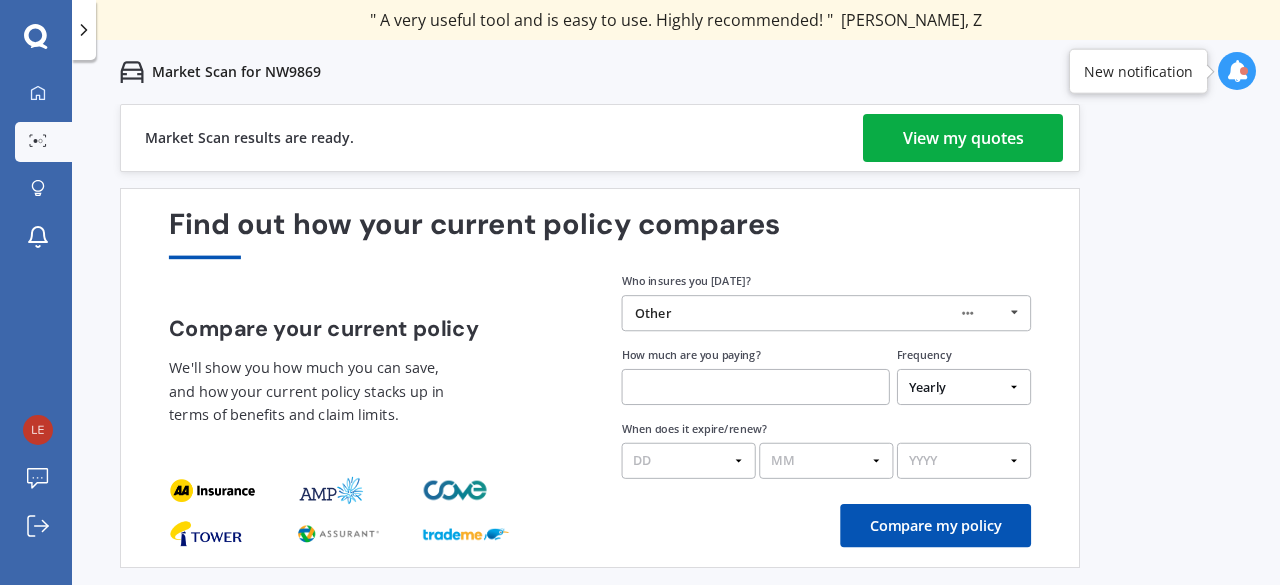 click at bounding box center [756, 387] 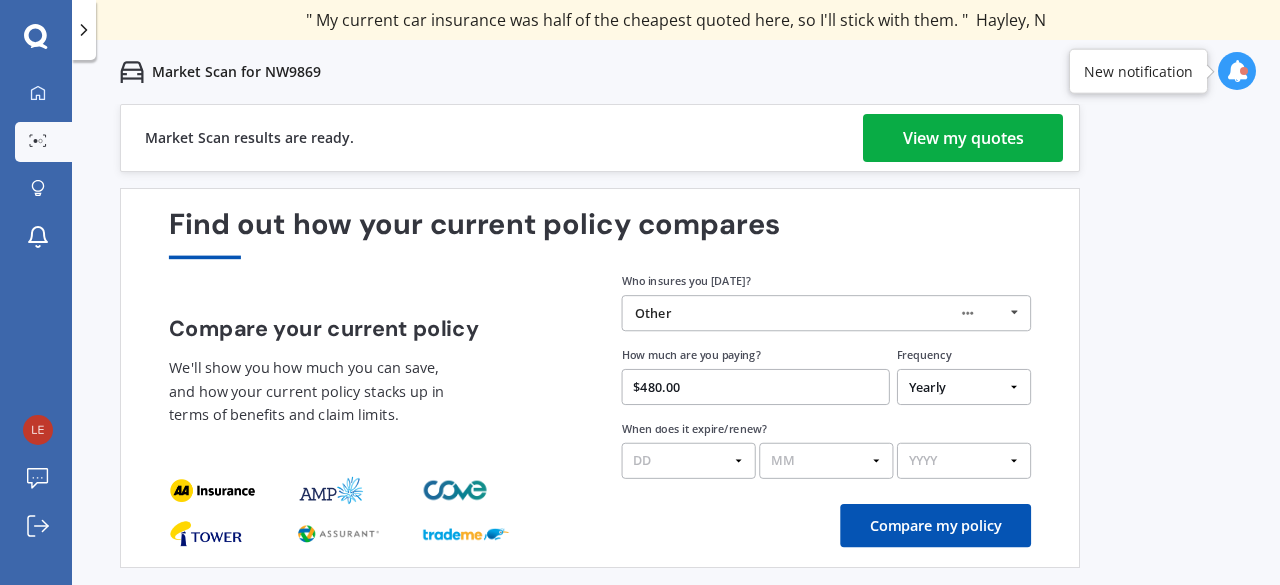 type on "$480.00" 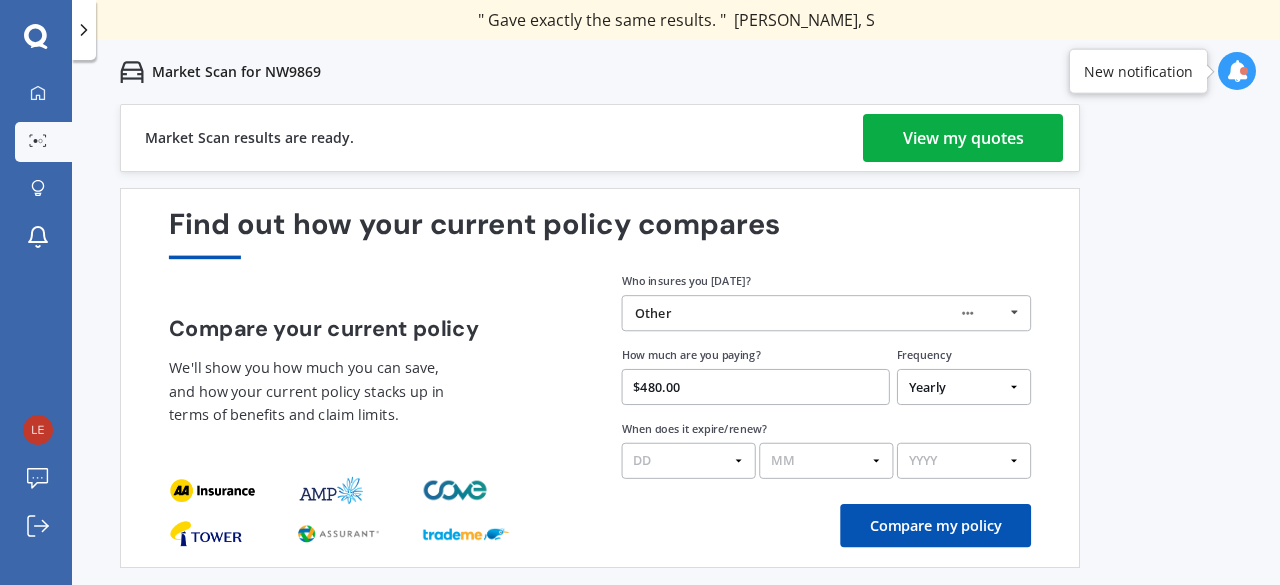 select on "19" 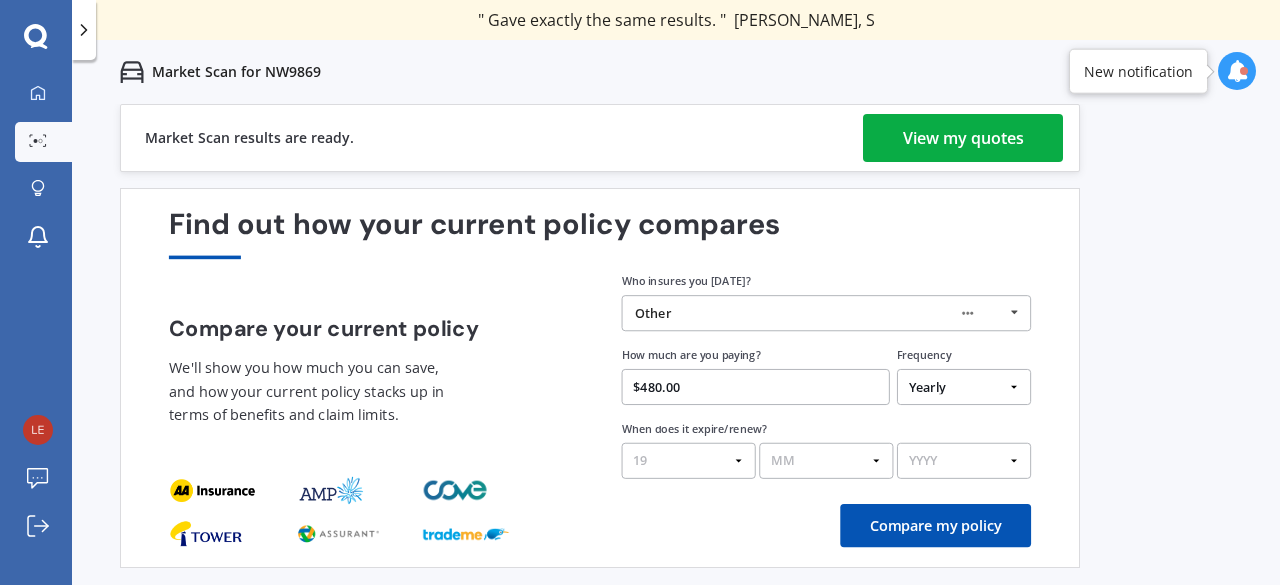 click on "DD 01 02 03 04 05 06 07 08 09 10 11 12 13 14 15 16 17 18 19 20 21 22 23 24 25 26 27 28 29 30 31" at bounding box center (689, 461) 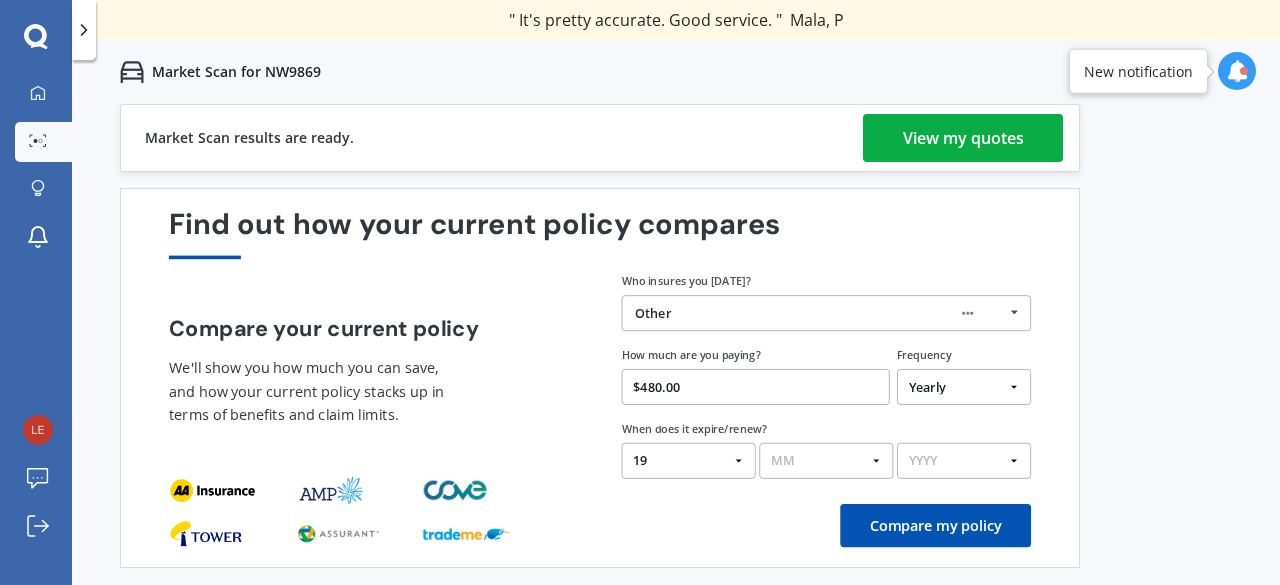 click on "MM 01 02 03 04 05 06 07 08 09 10 11 12" at bounding box center [826, 461] 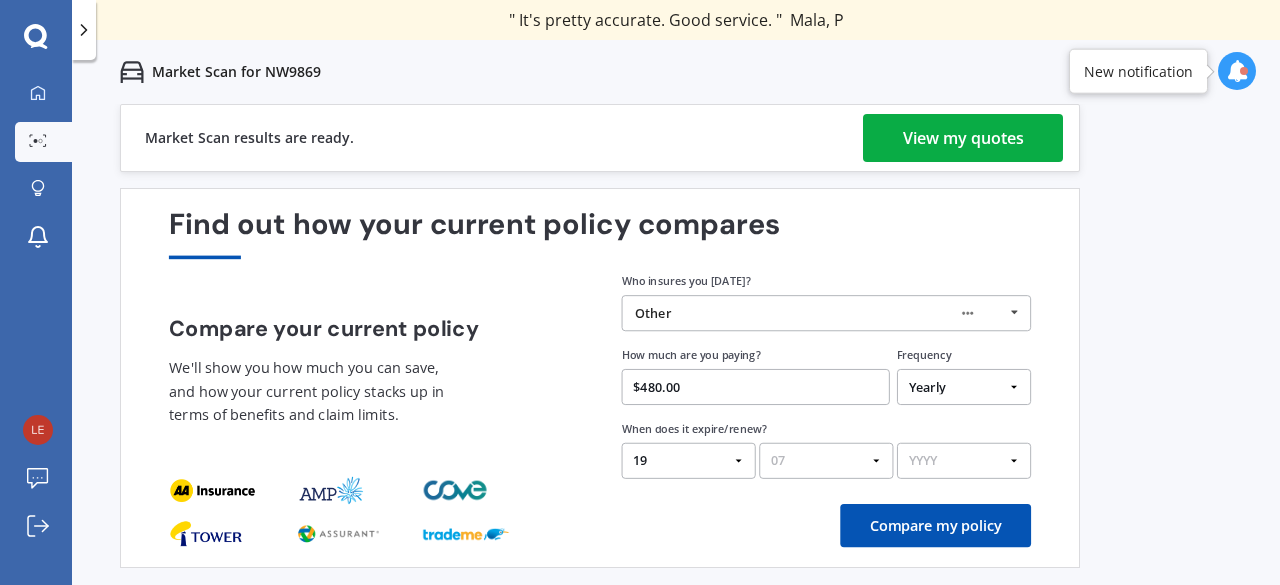 click on "MM 01 02 03 04 05 06 07 08 09 10 11 12" at bounding box center (826, 461) 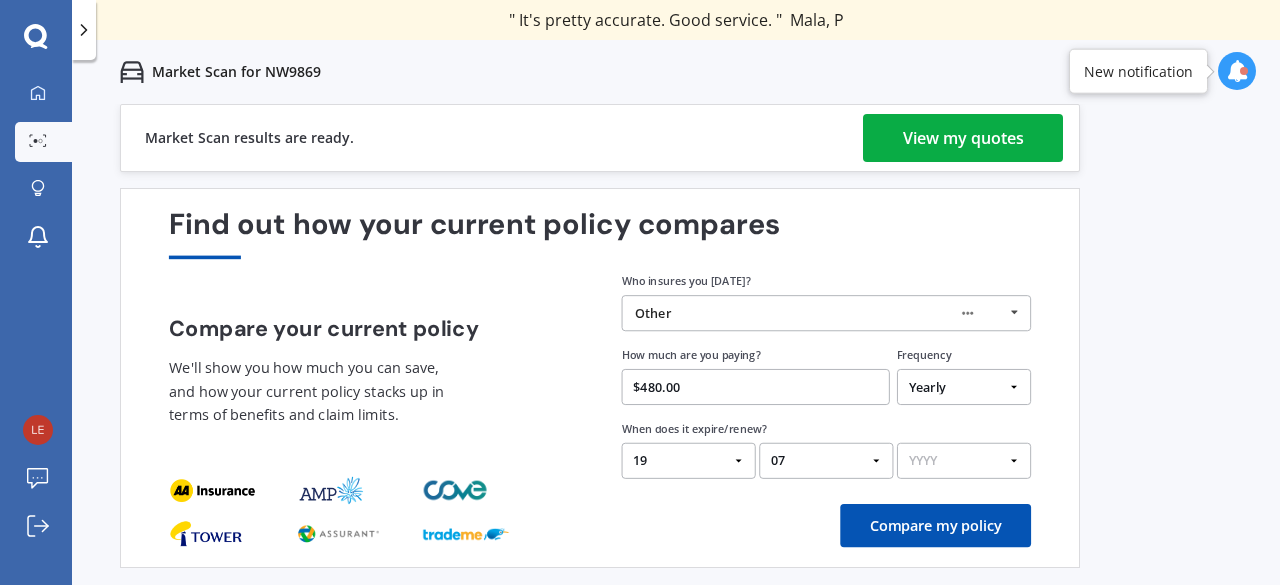 click on "YYYY 2026 2025 2024" at bounding box center (964, 461) 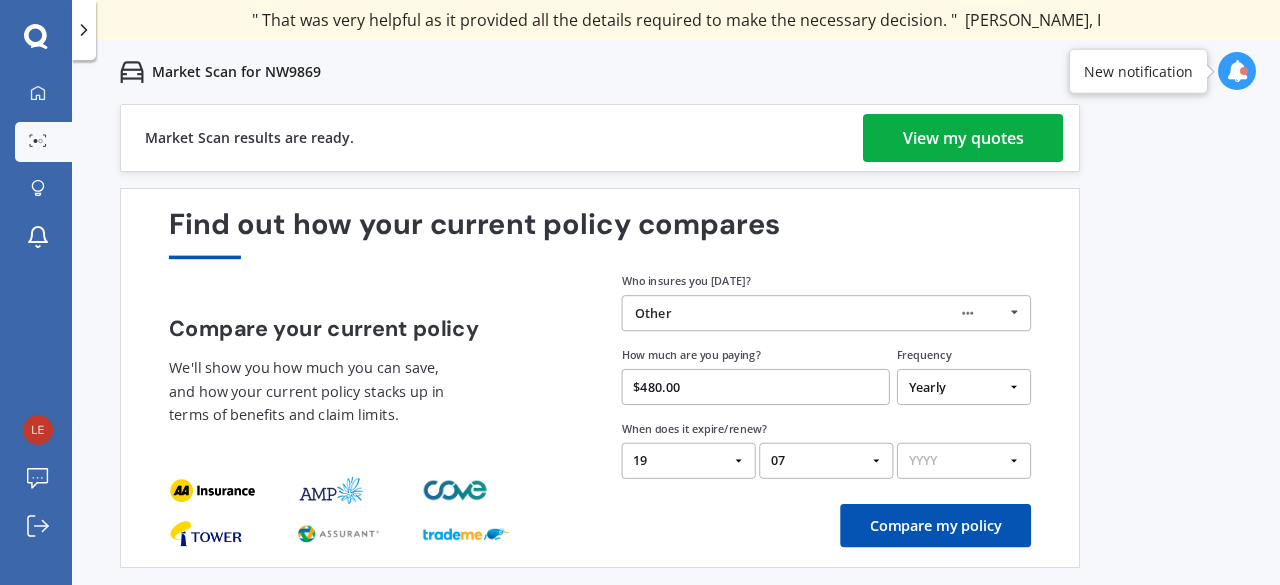 select on "2025" 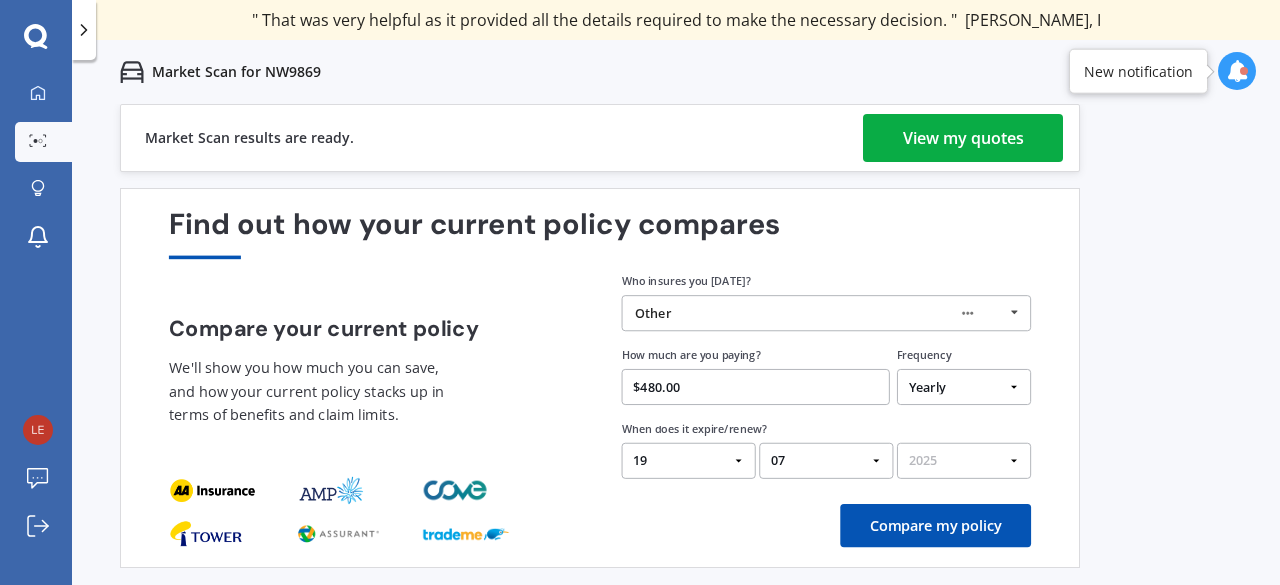 click on "YYYY 2026 2025 2024" at bounding box center [964, 461] 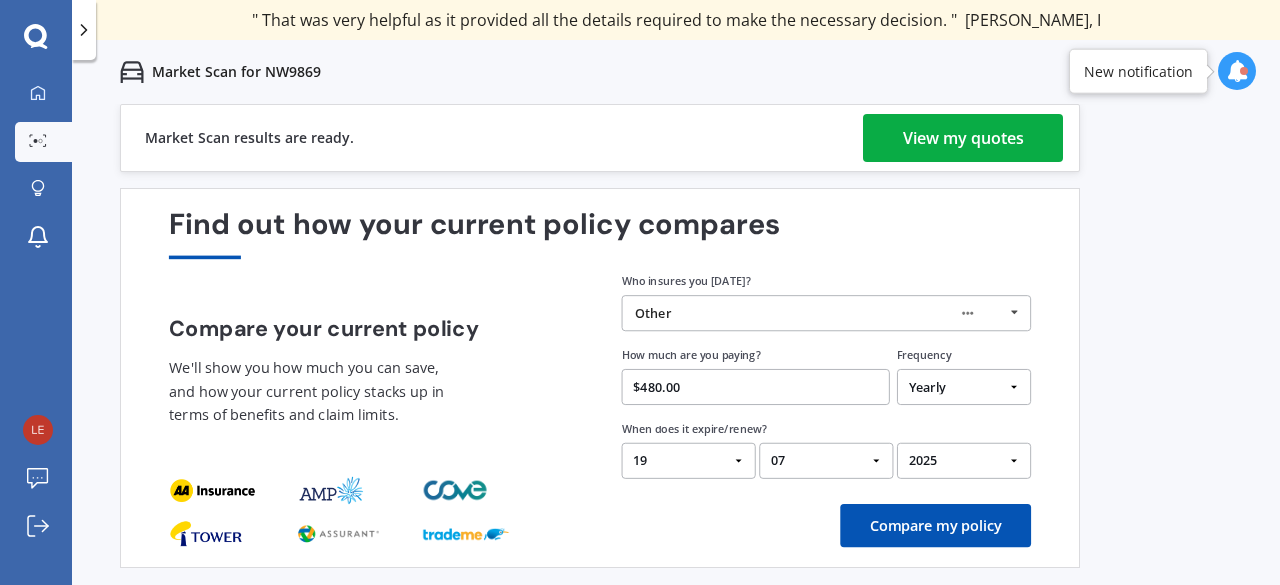 click on "Compare my policy" at bounding box center [935, 525] 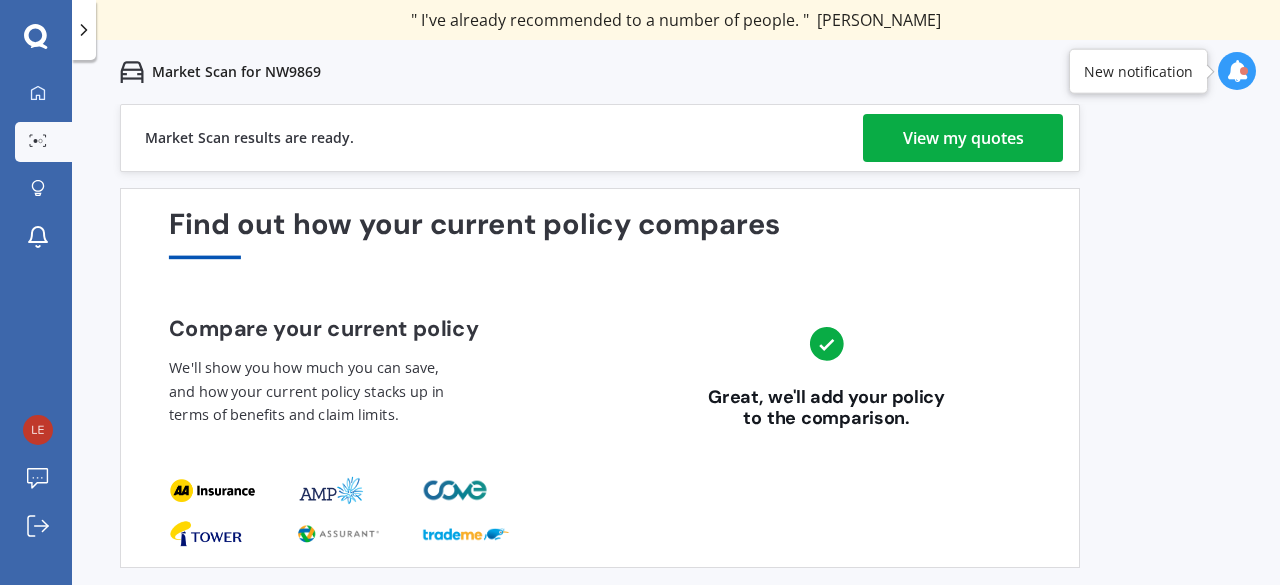 click on "View my quotes" at bounding box center (963, 138) 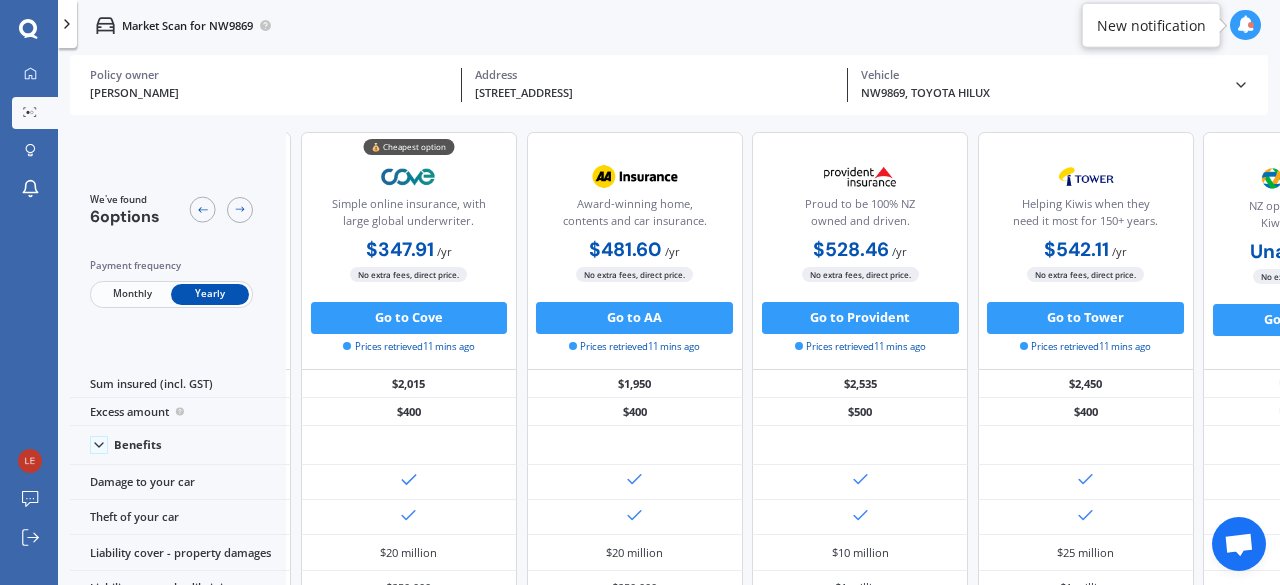 scroll, scrollTop: 0, scrollLeft: 0, axis: both 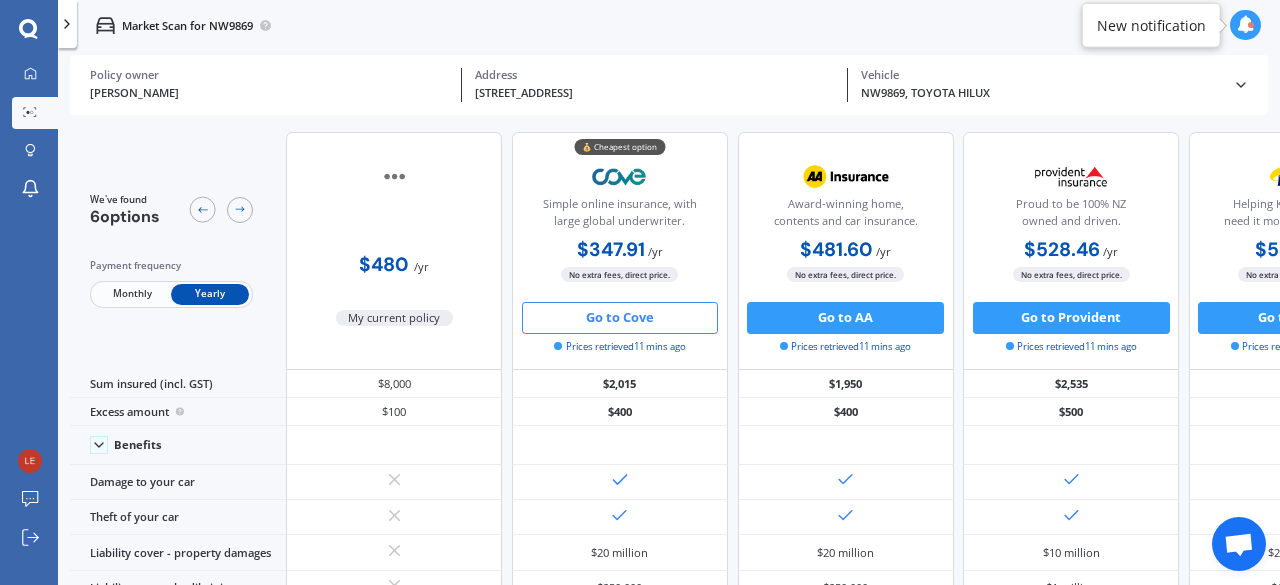click on "Go to Cove" at bounding box center (620, 318) 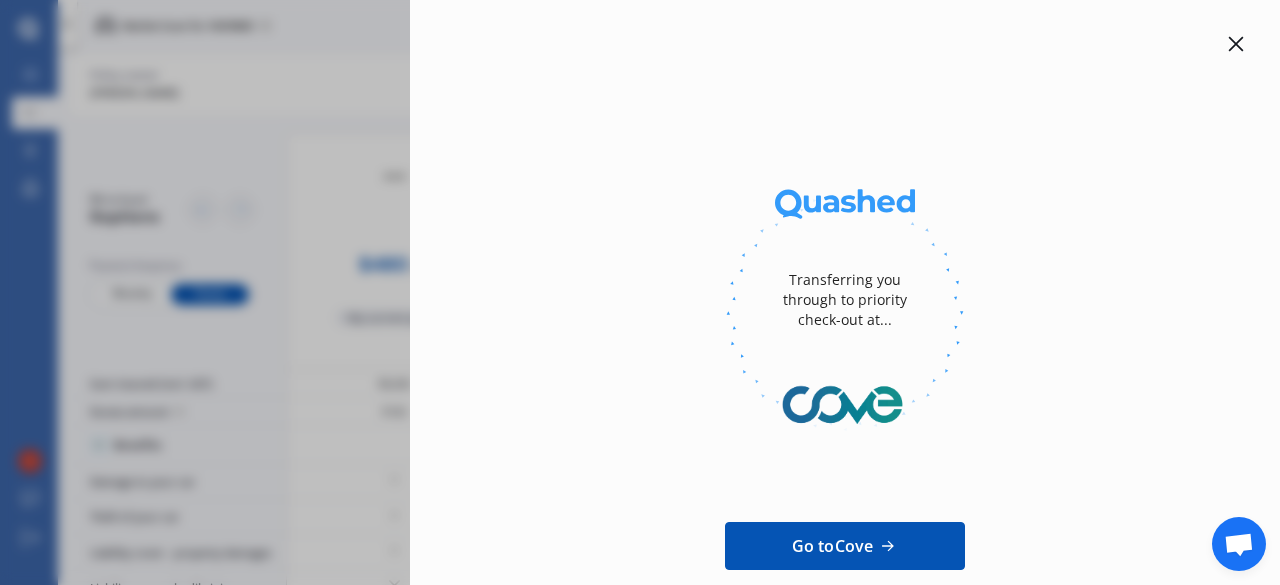click 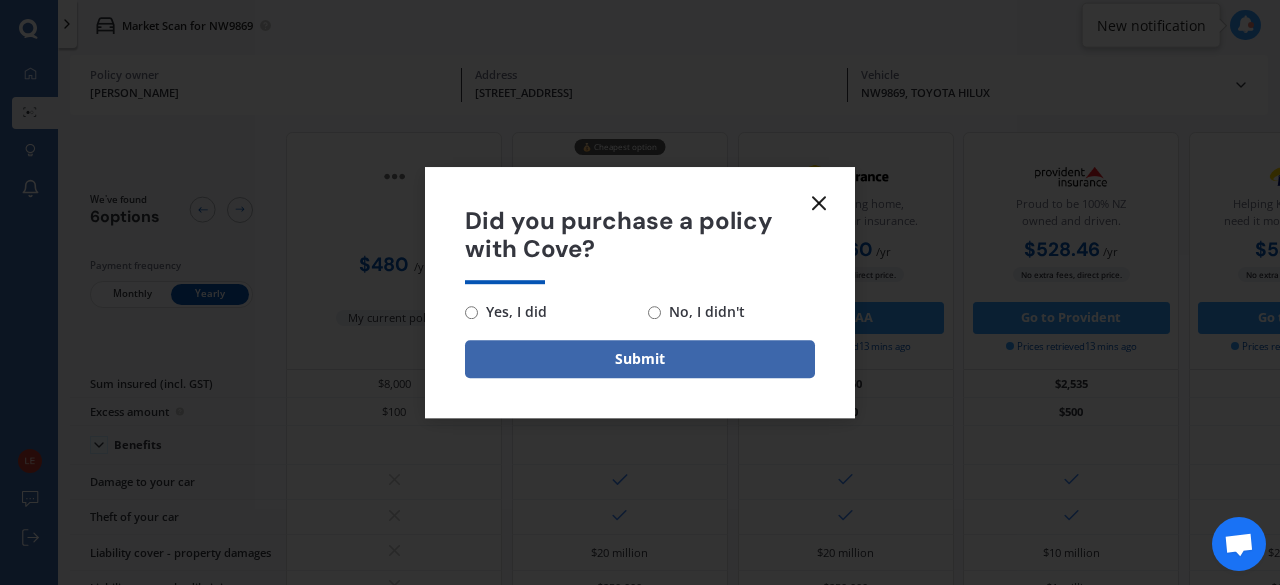 click on "No, I didn't" at bounding box center [731, 312] 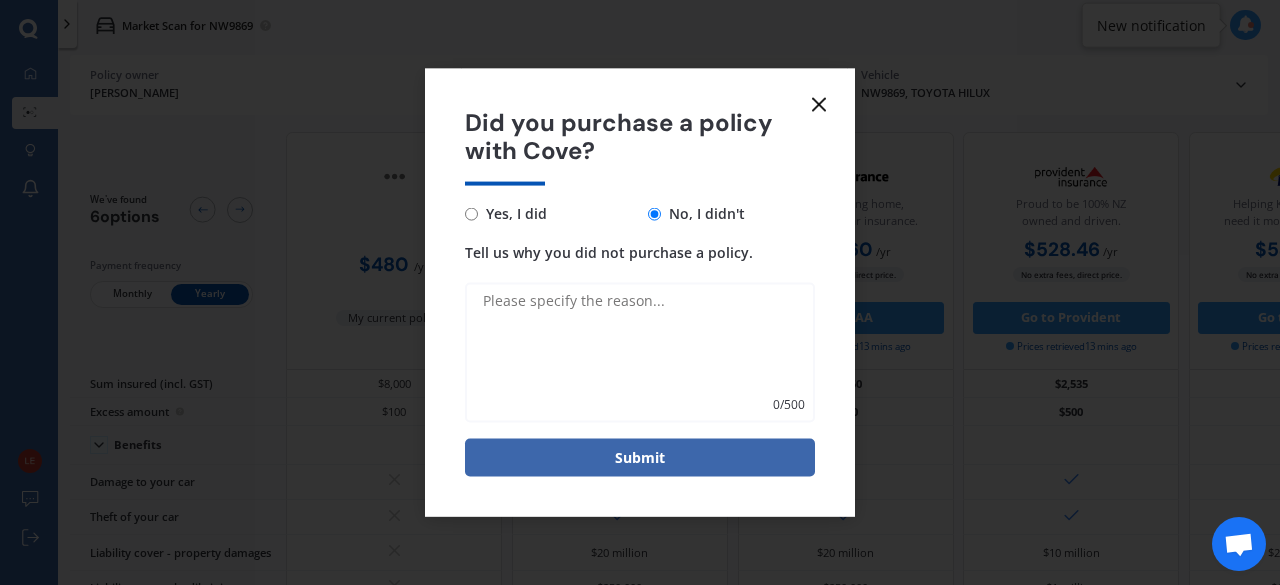 click on "Tell us why you did not purchase a policy." at bounding box center (640, 353) 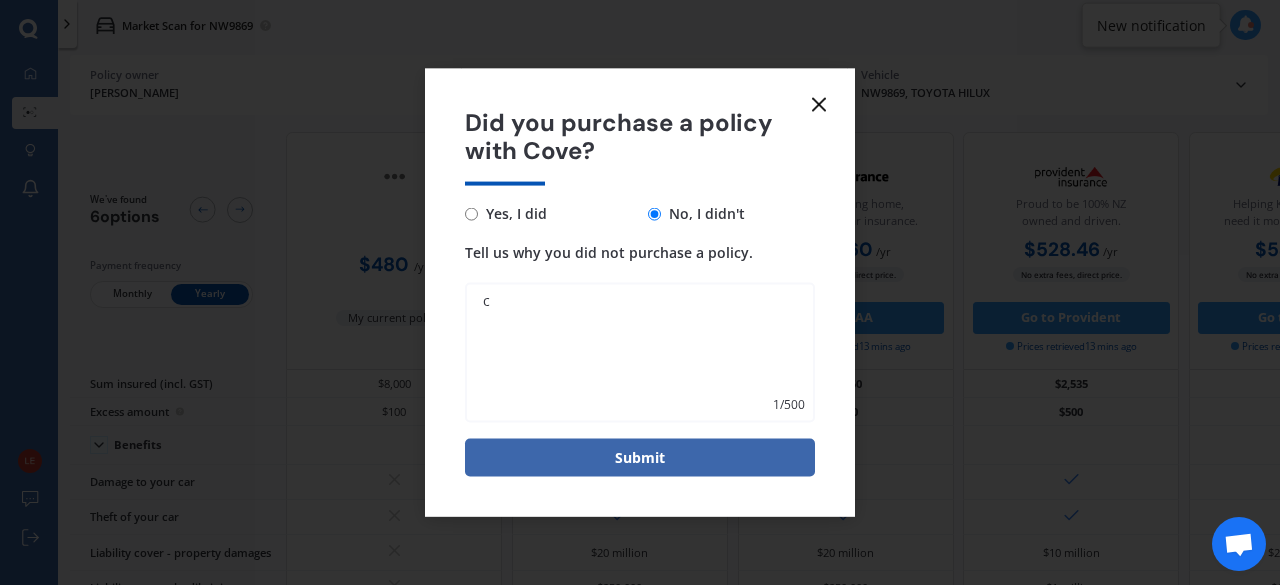 click on "c" at bounding box center [640, 353] 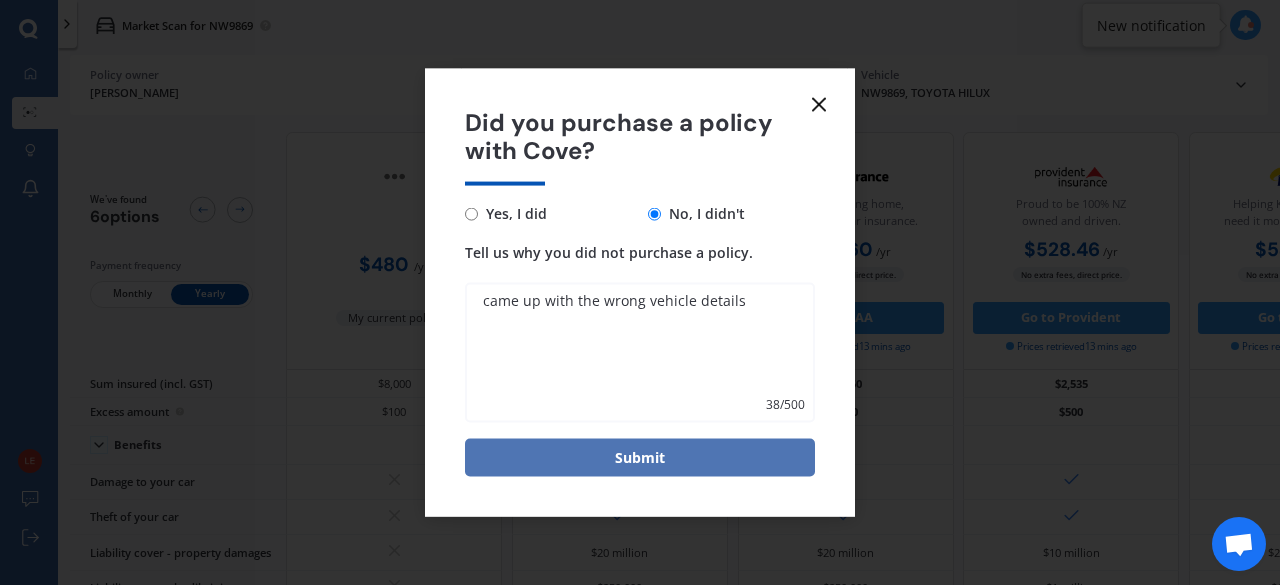type on "came up with the wrong vehicle details" 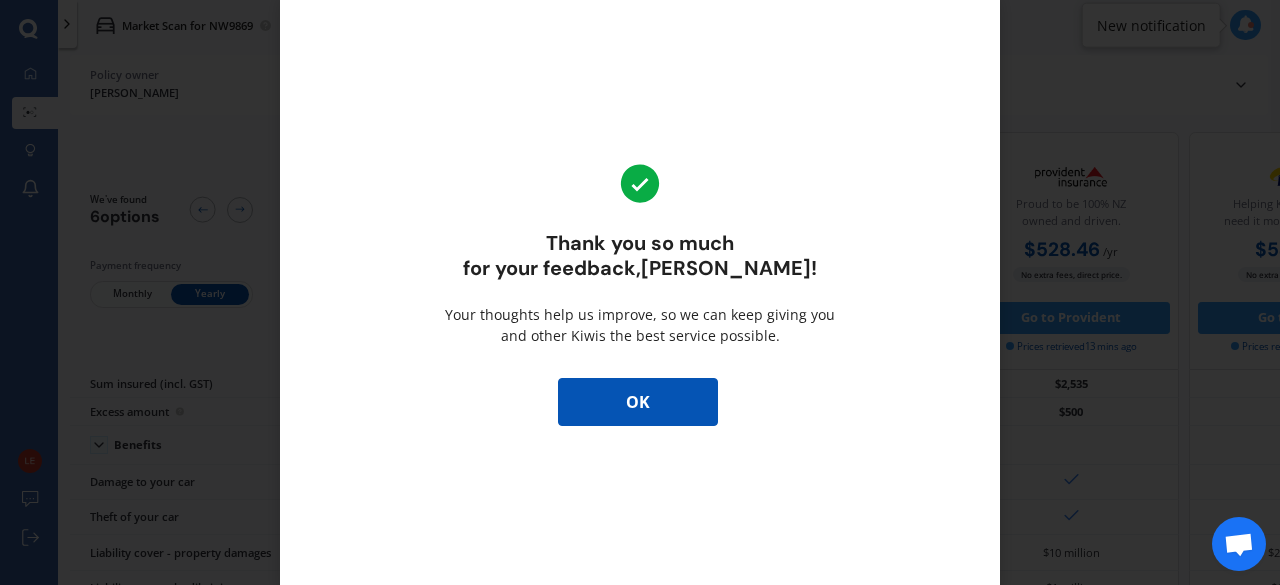 click on "OK" at bounding box center (638, 402) 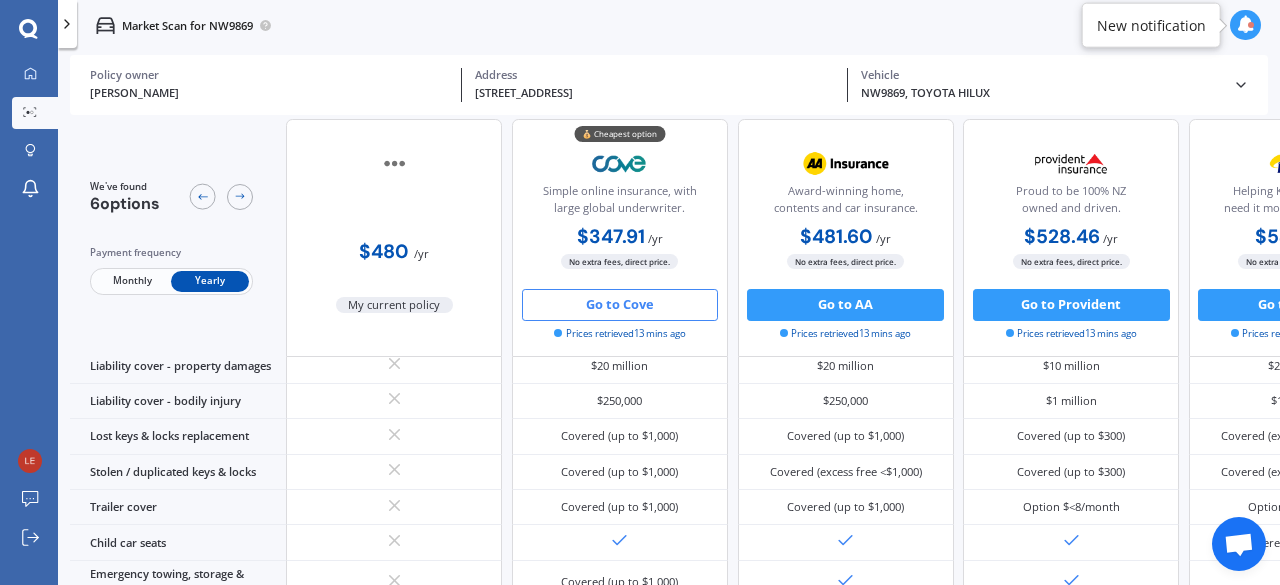 scroll, scrollTop: 300, scrollLeft: 0, axis: vertical 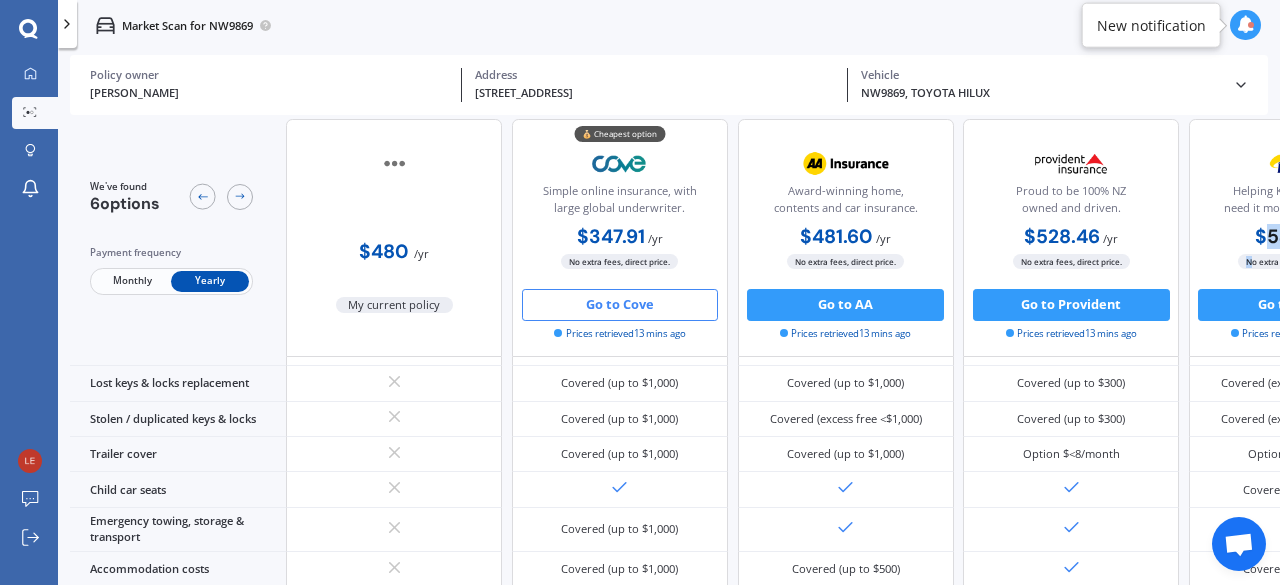 drag, startPoint x: 1267, startPoint y: 229, endPoint x: 1253, endPoint y: 267, distance: 40.496914 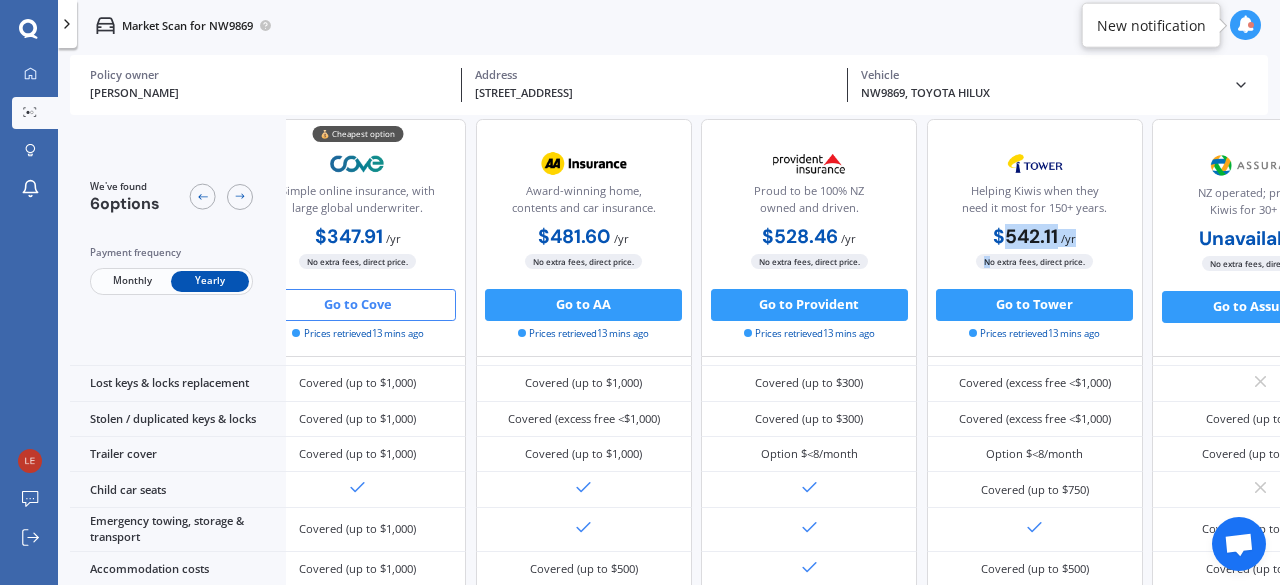 scroll, scrollTop: 300, scrollLeft: 448, axis: both 